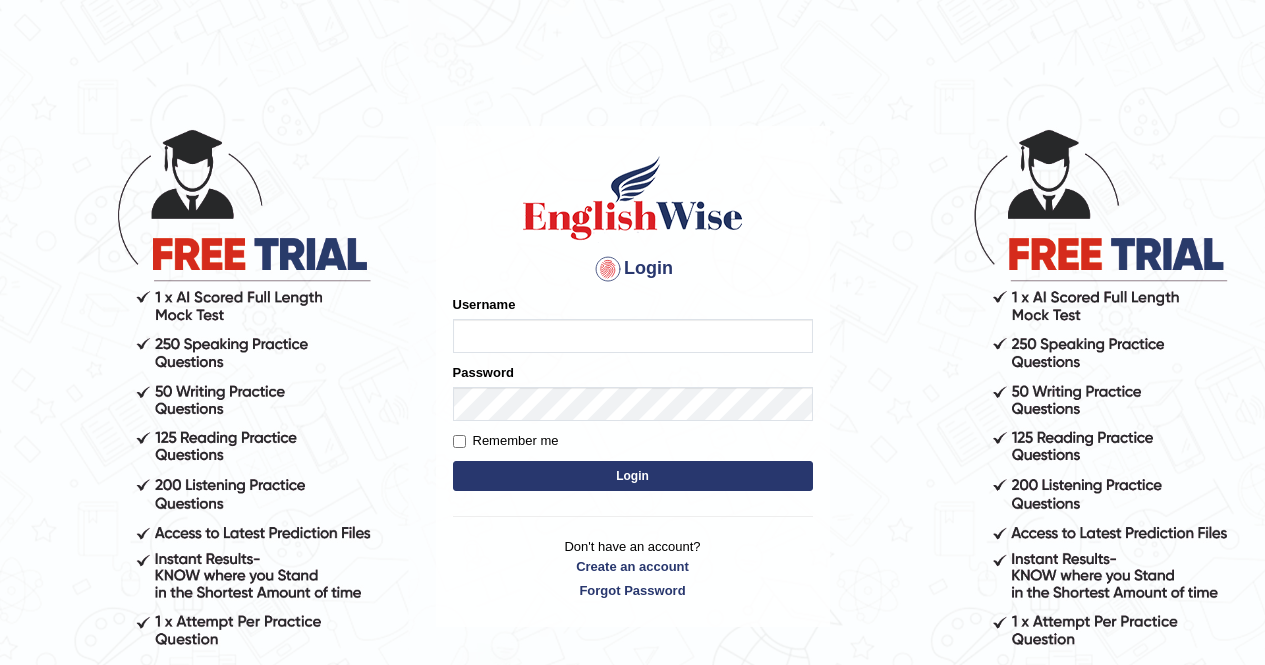 scroll, scrollTop: 0, scrollLeft: 0, axis: both 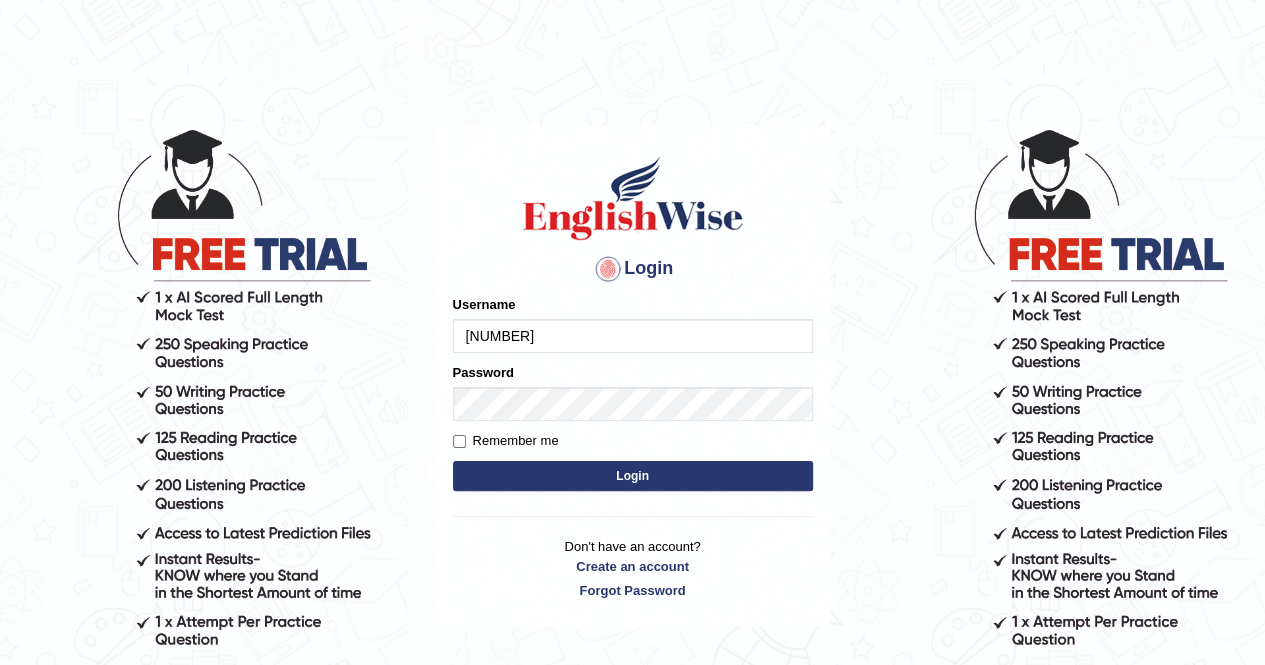 type on "0407970233" 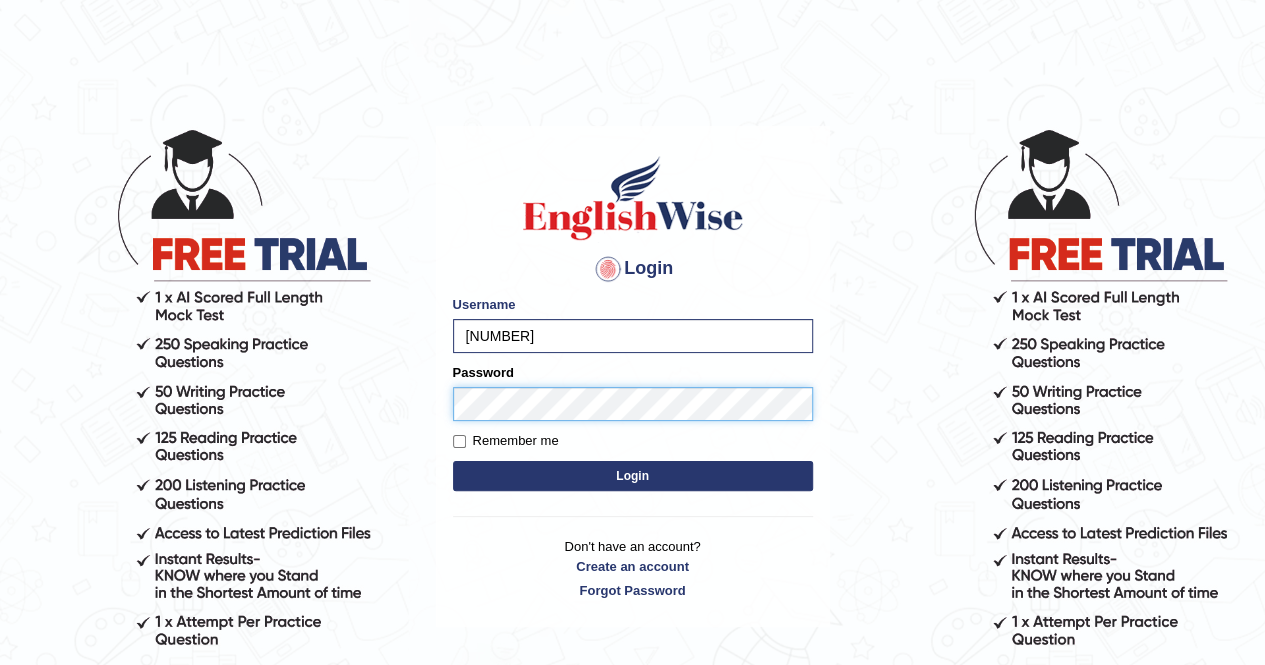 click on "Login" at bounding box center (633, 476) 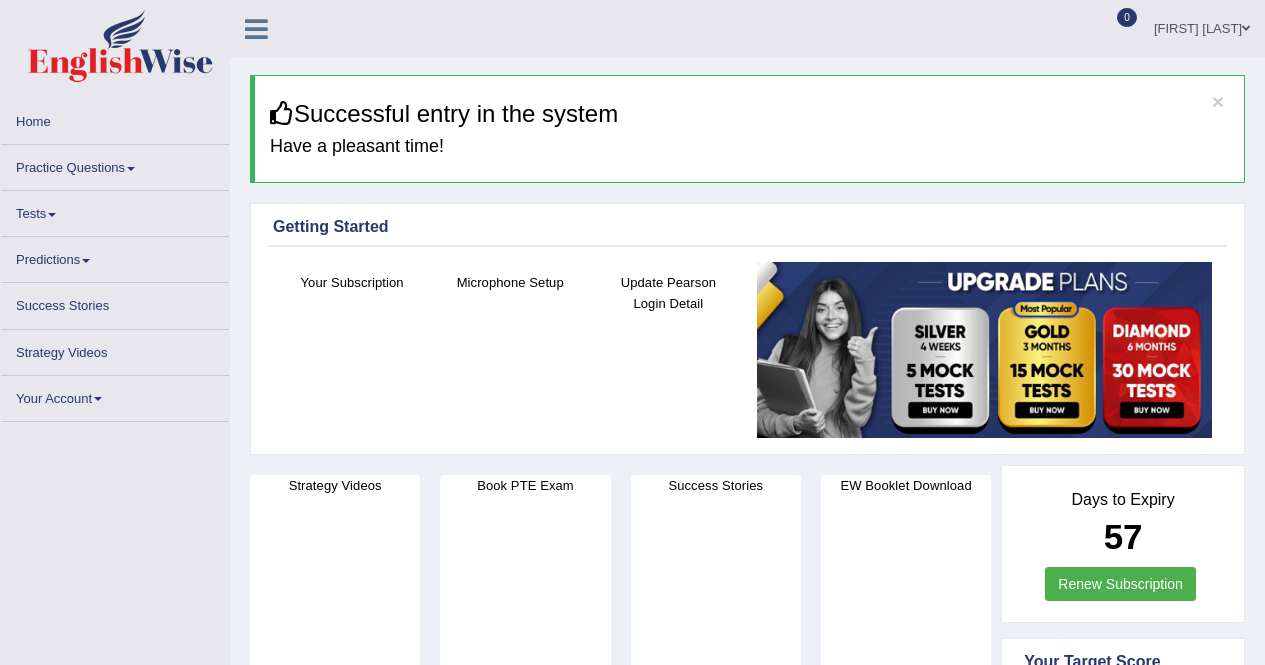 scroll, scrollTop: 0, scrollLeft: 0, axis: both 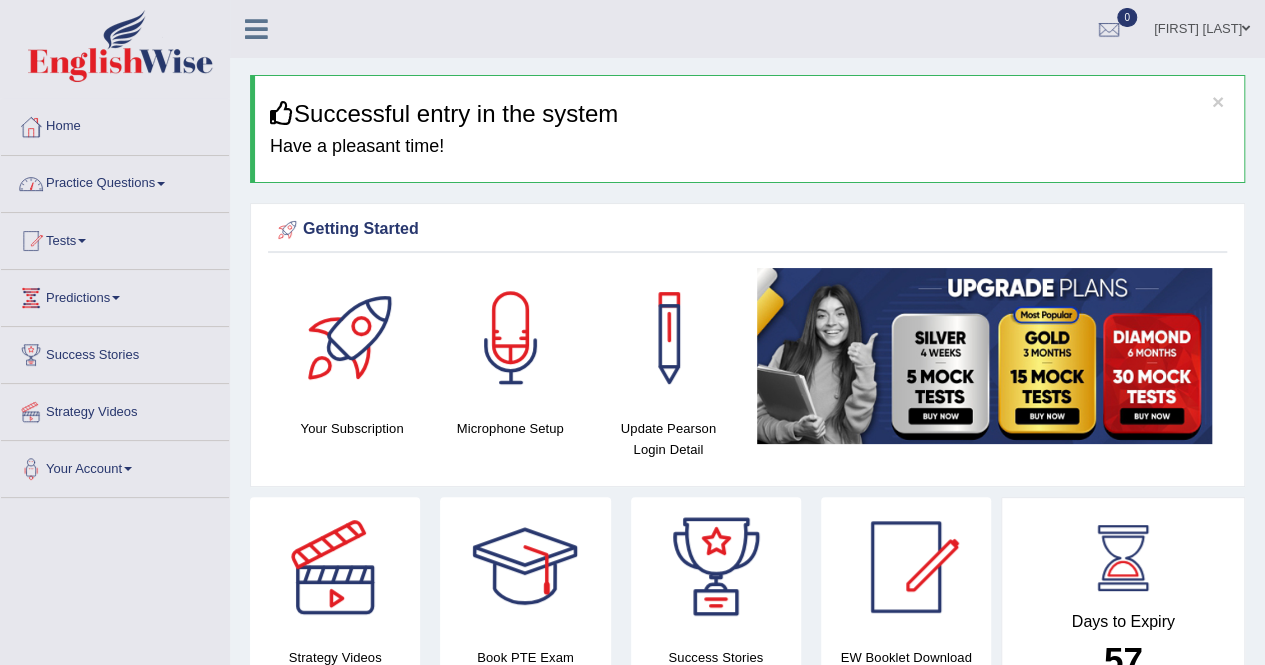 click on "Practice Questions" at bounding box center (115, 181) 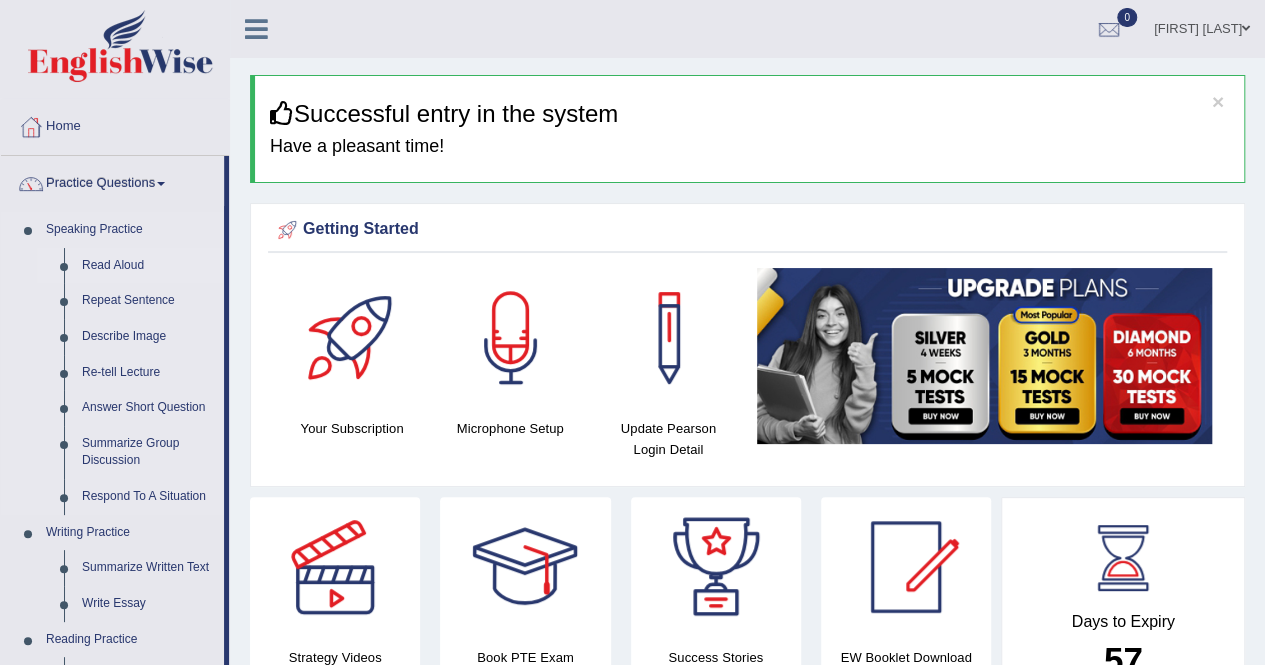 click on "Read Aloud" at bounding box center (148, 266) 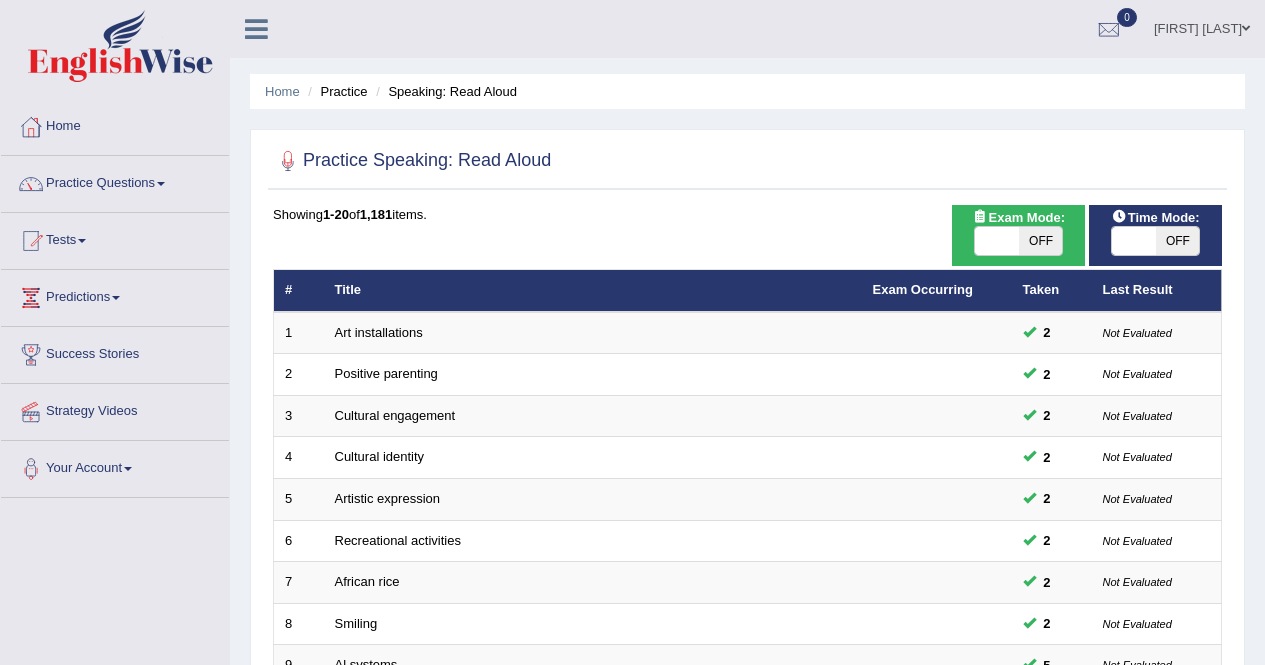 scroll, scrollTop: 0, scrollLeft: 0, axis: both 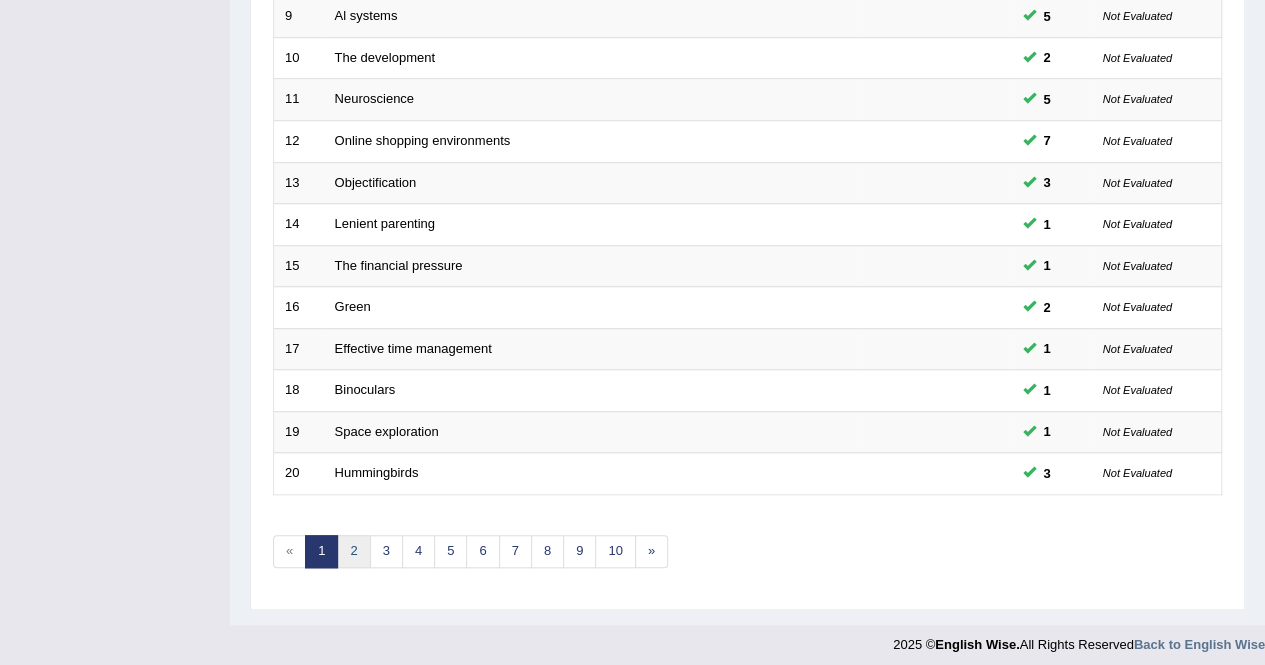 click on "2" at bounding box center (353, 551) 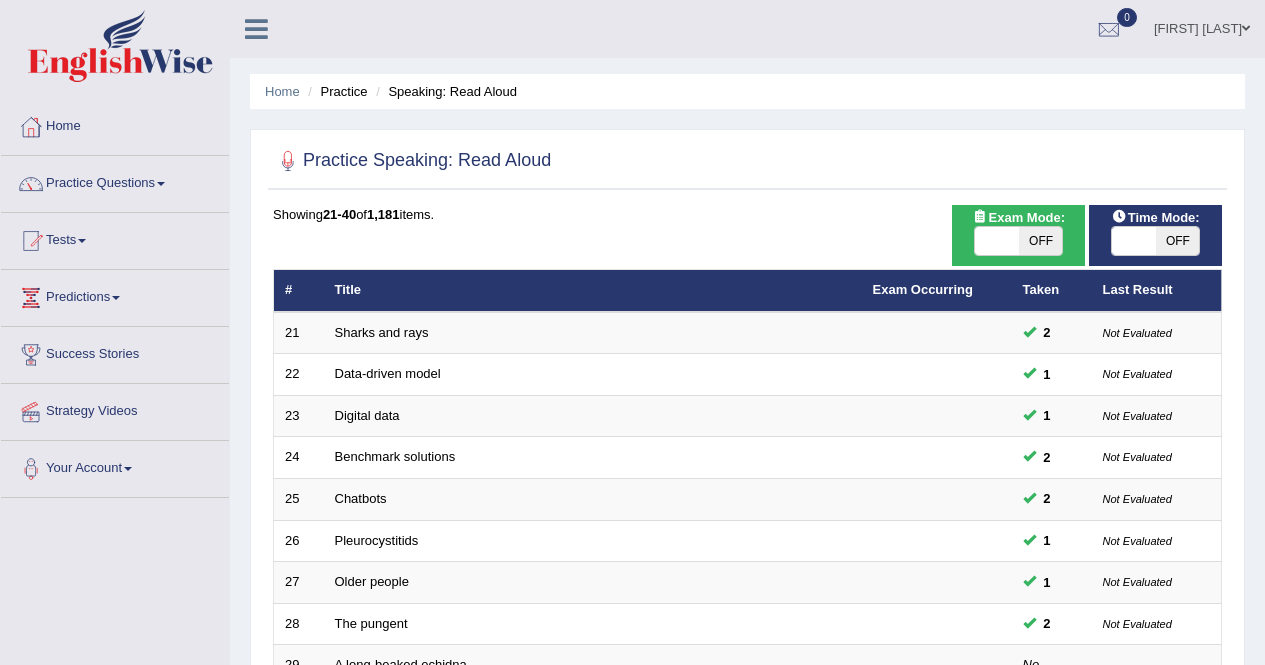 scroll, scrollTop: 0, scrollLeft: 0, axis: both 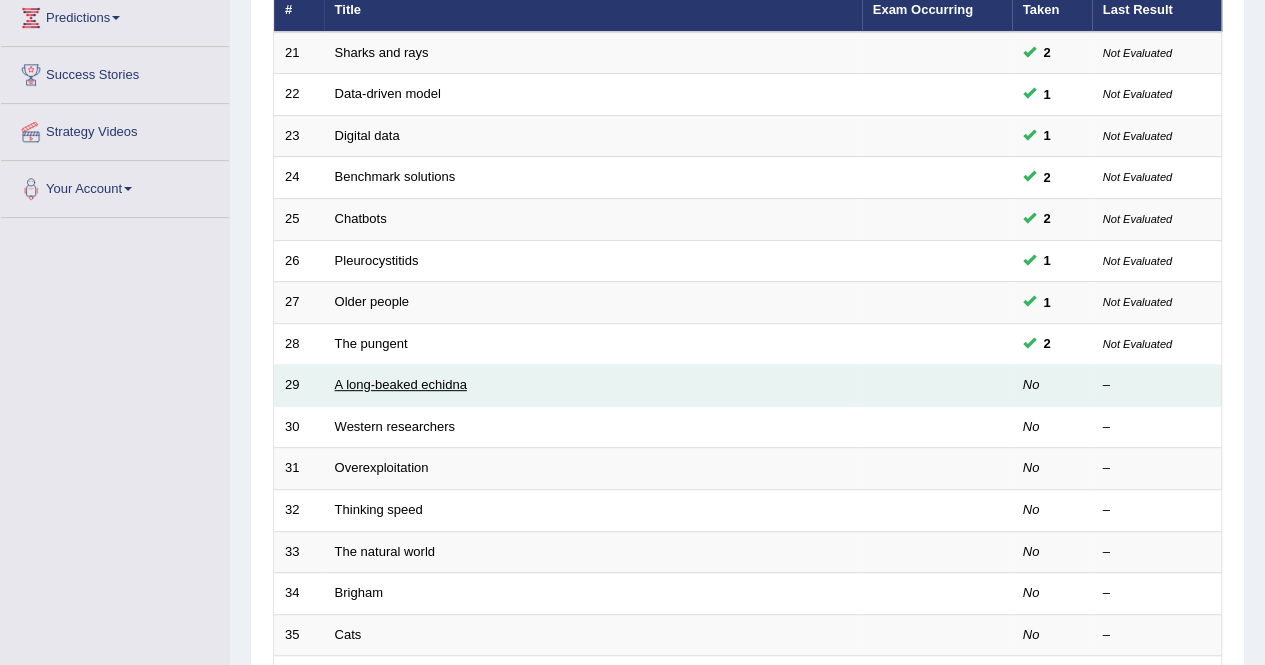 click on "A long-beaked echidna" at bounding box center [401, 384] 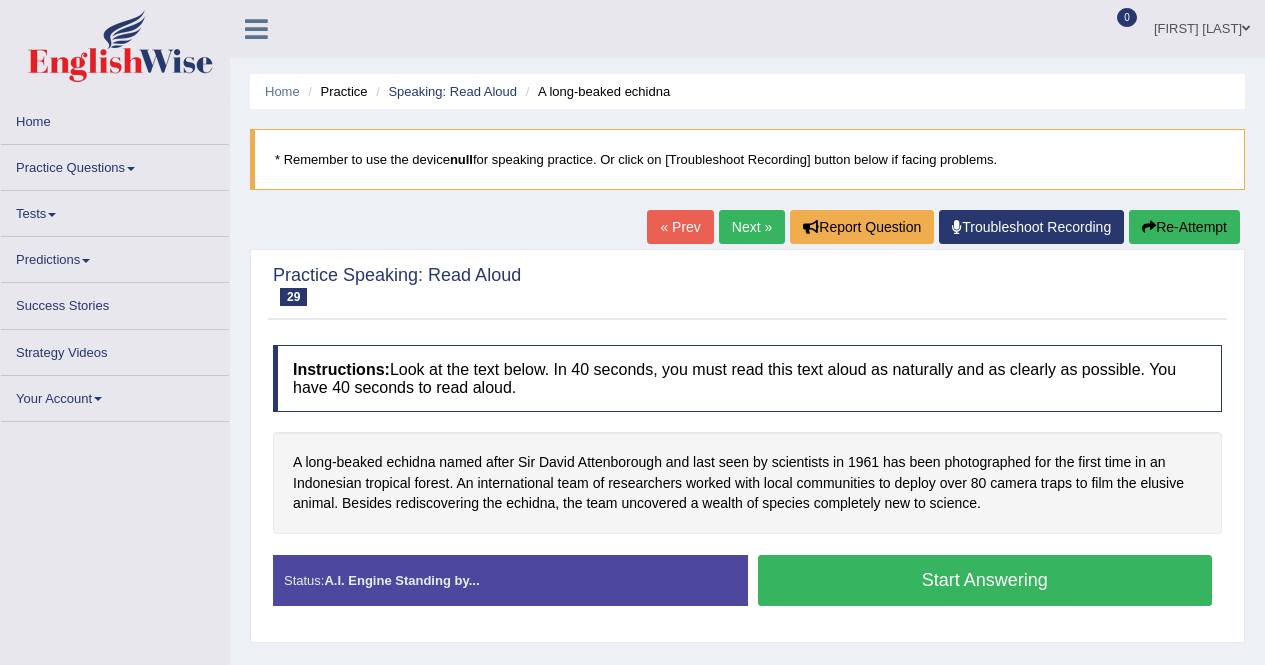 scroll, scrollTop: 0, scrollLeft: 0, axis: both 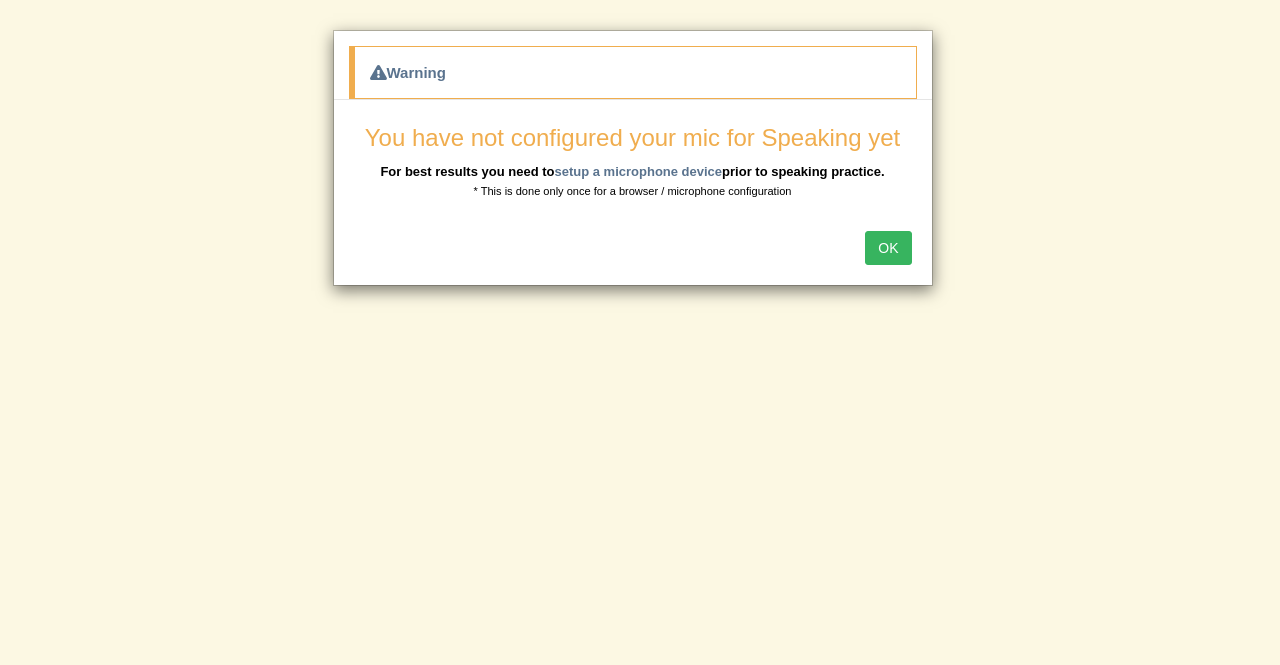 click on "OK" at bounding box center (888, 248) 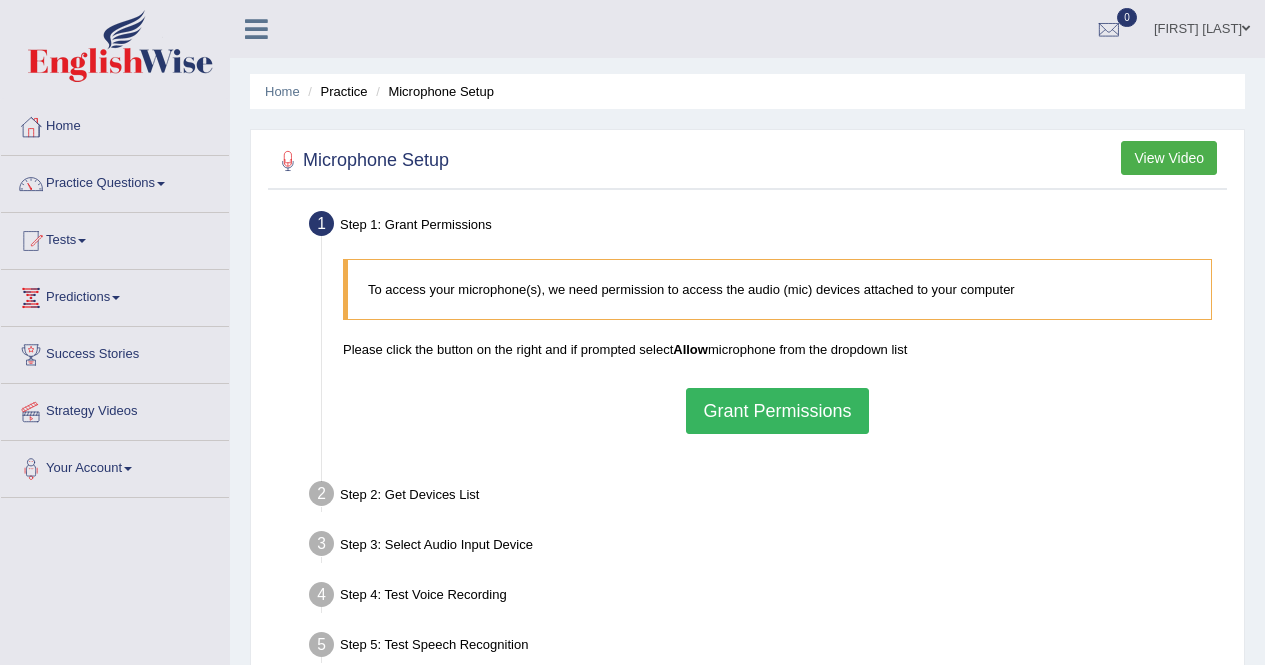 scroll, scrollTop: 0, scrollLeft: 0, axis: both 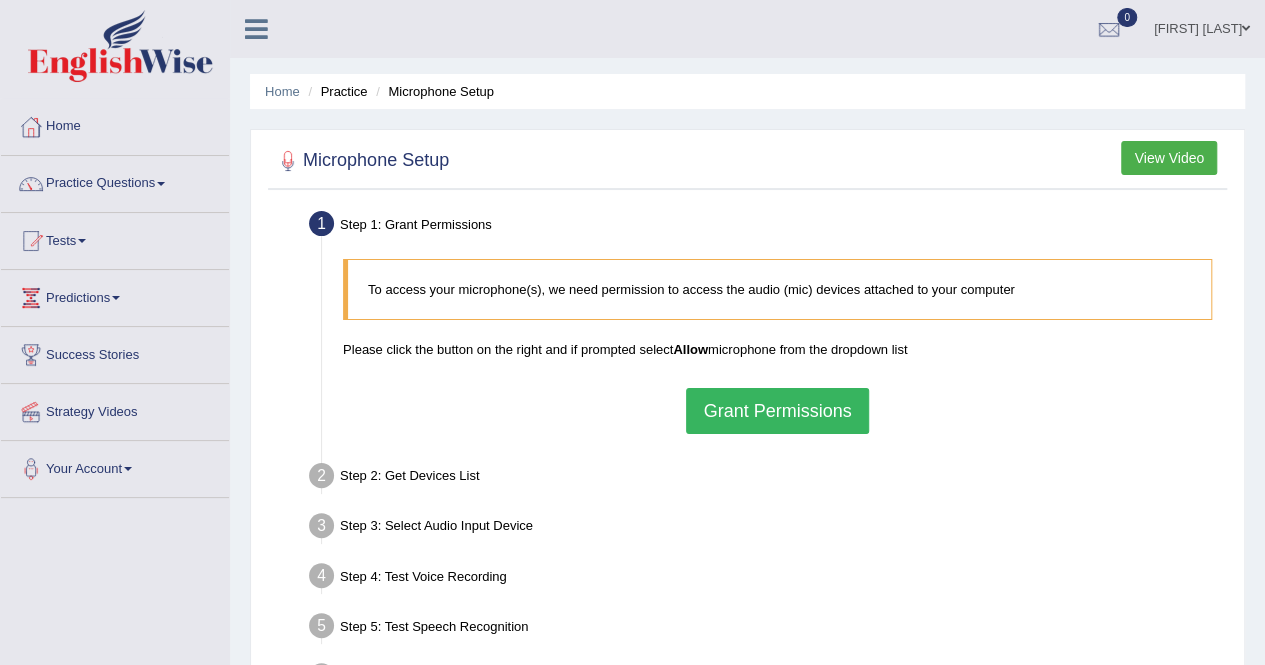 click on "Grant Permissions" at bounding box center [777, 411] 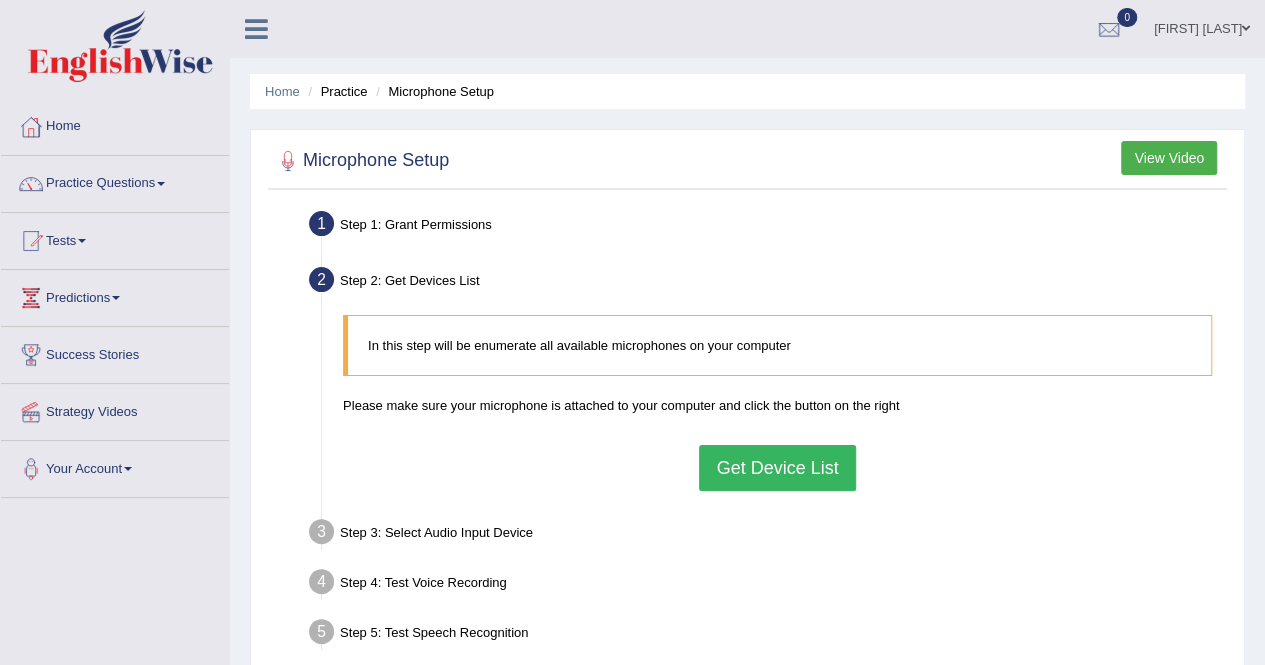 click on "Get Device List" at bounding box center [777, 468] 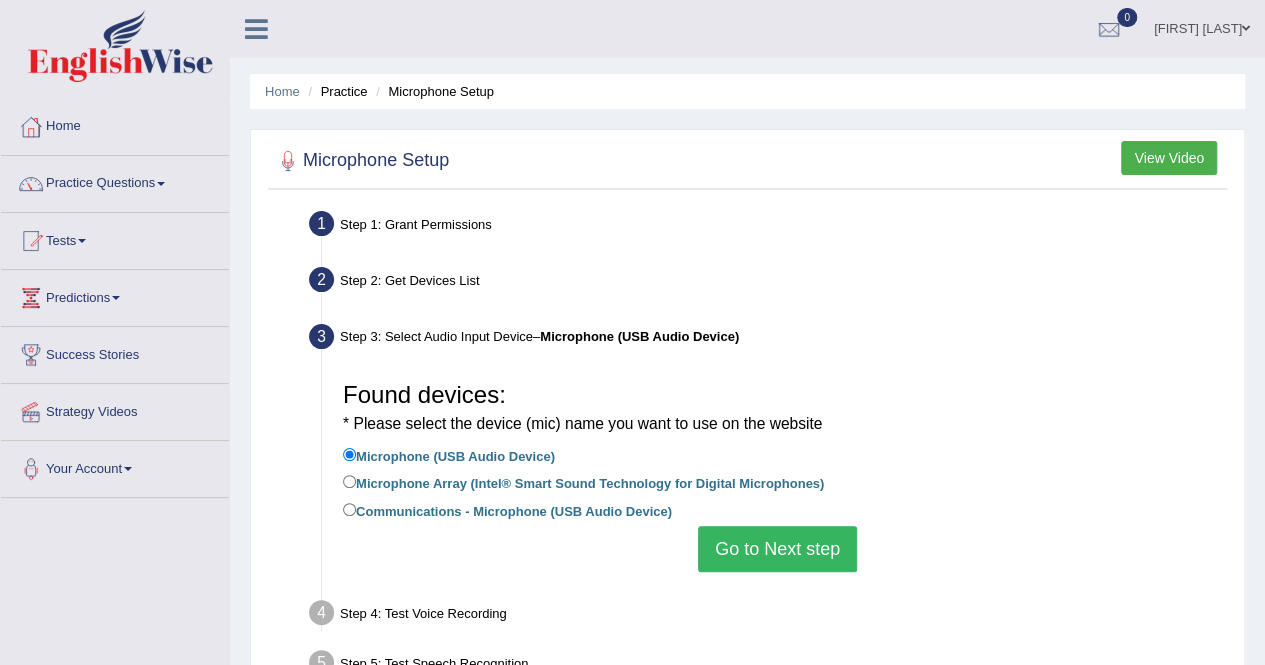 click on "Go to Next step" at bounding box center [777, 549] 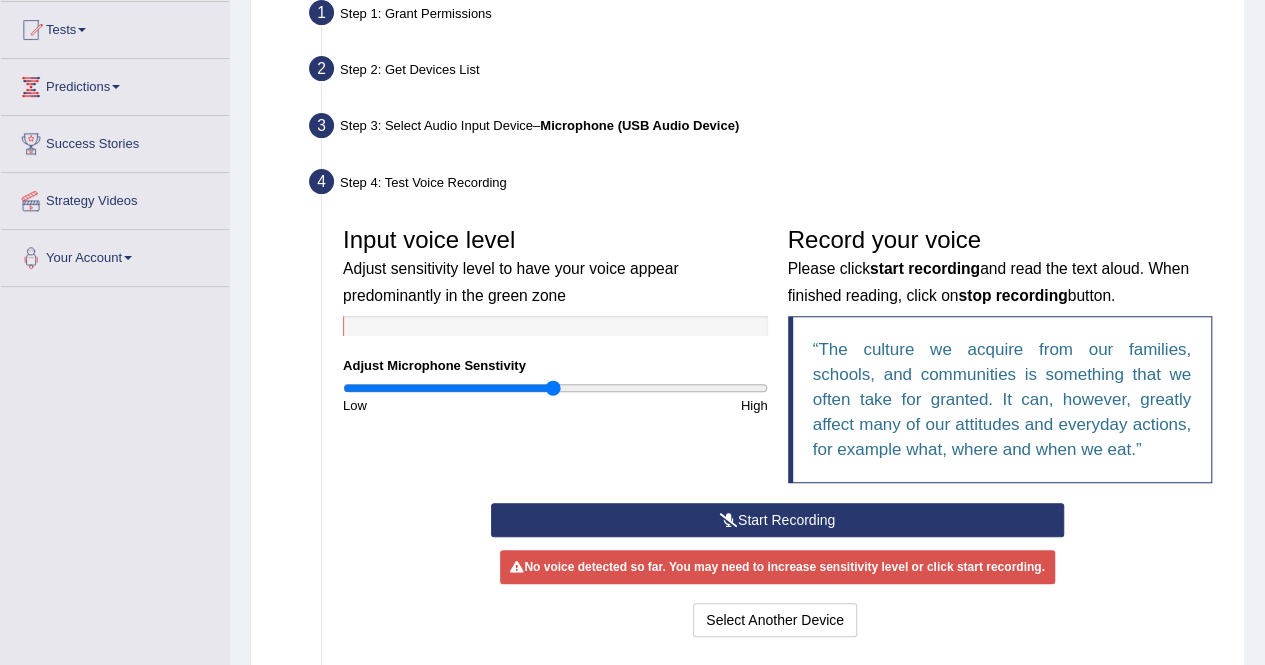scroll, scrollTop: 215, scrollLeft: 0, axis: vertical 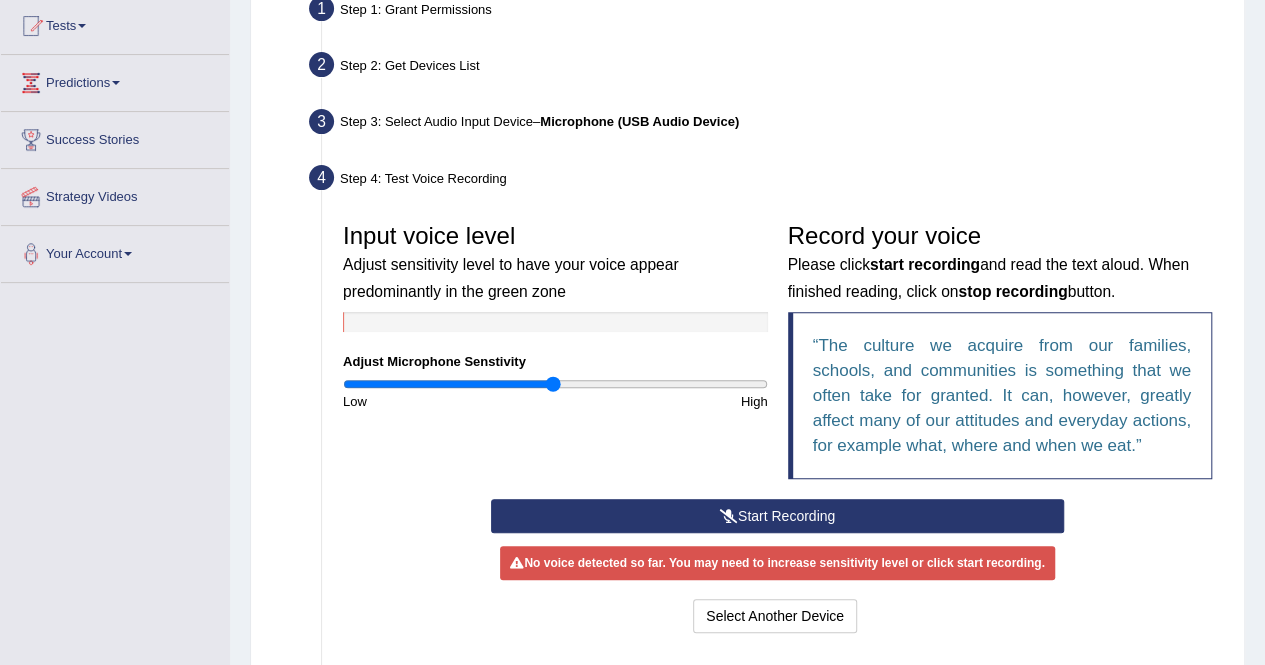click on "Start Recording" at bounding box center (777, 516) 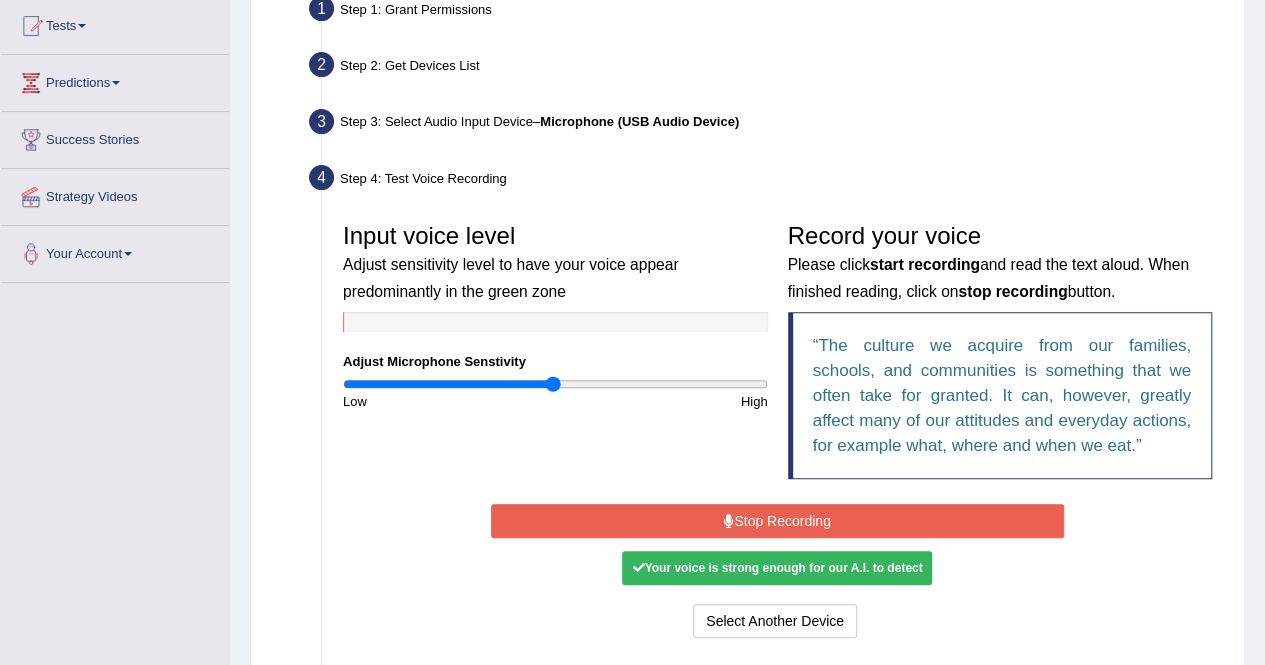 click on "Stop Recording" at bounding box center (777, 521) 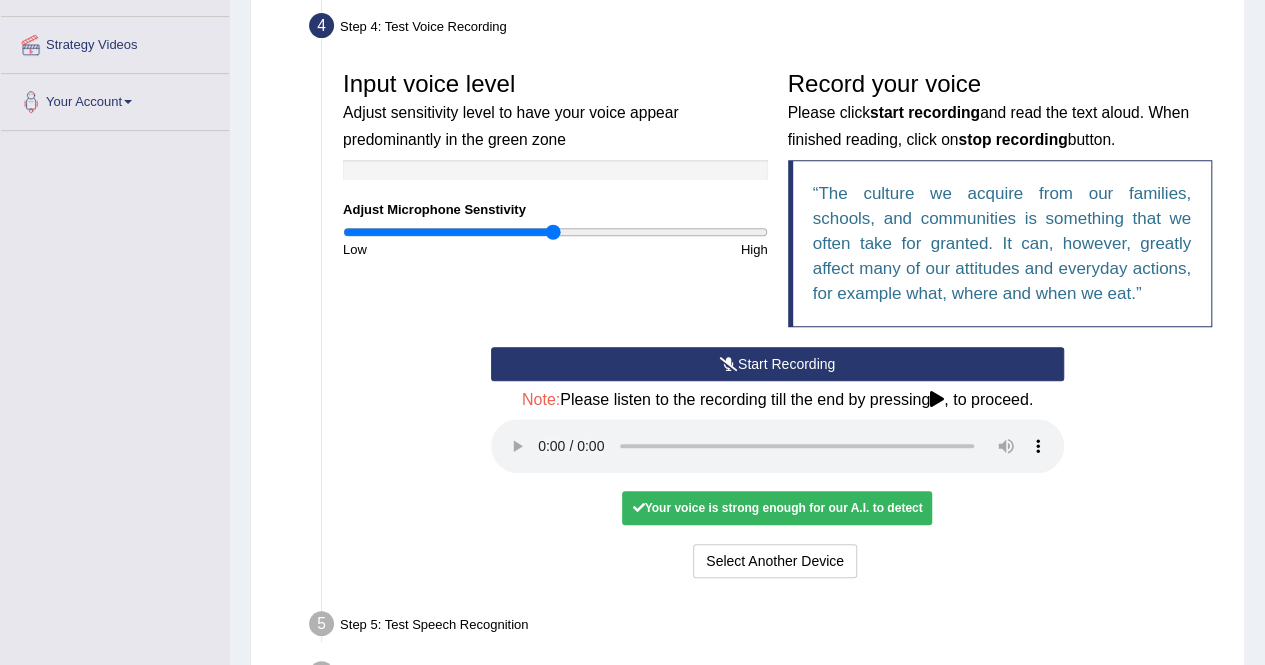 scroll, scrollTop: 500, scrollLeft: 0, axis: vertical 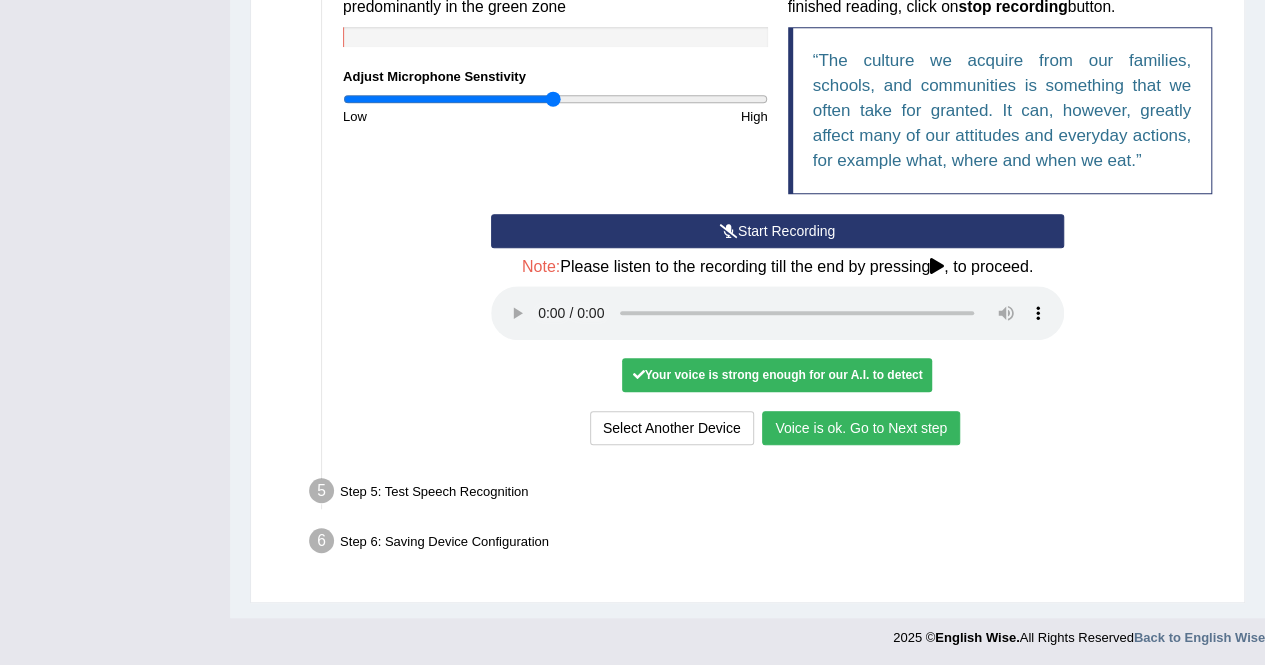 click on "Voice is ok. Go to Next step" at bounding box center [861, 428] 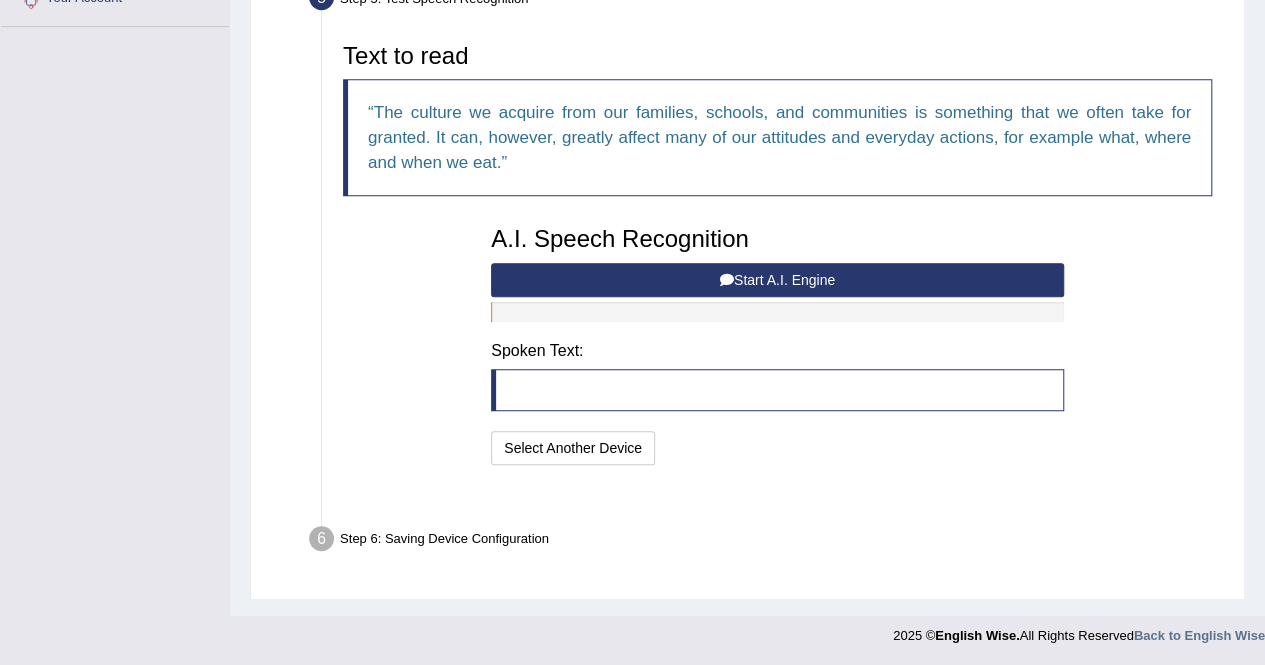 scroll, scrollTop: 421, scrollLeft: 0, axis: vertical 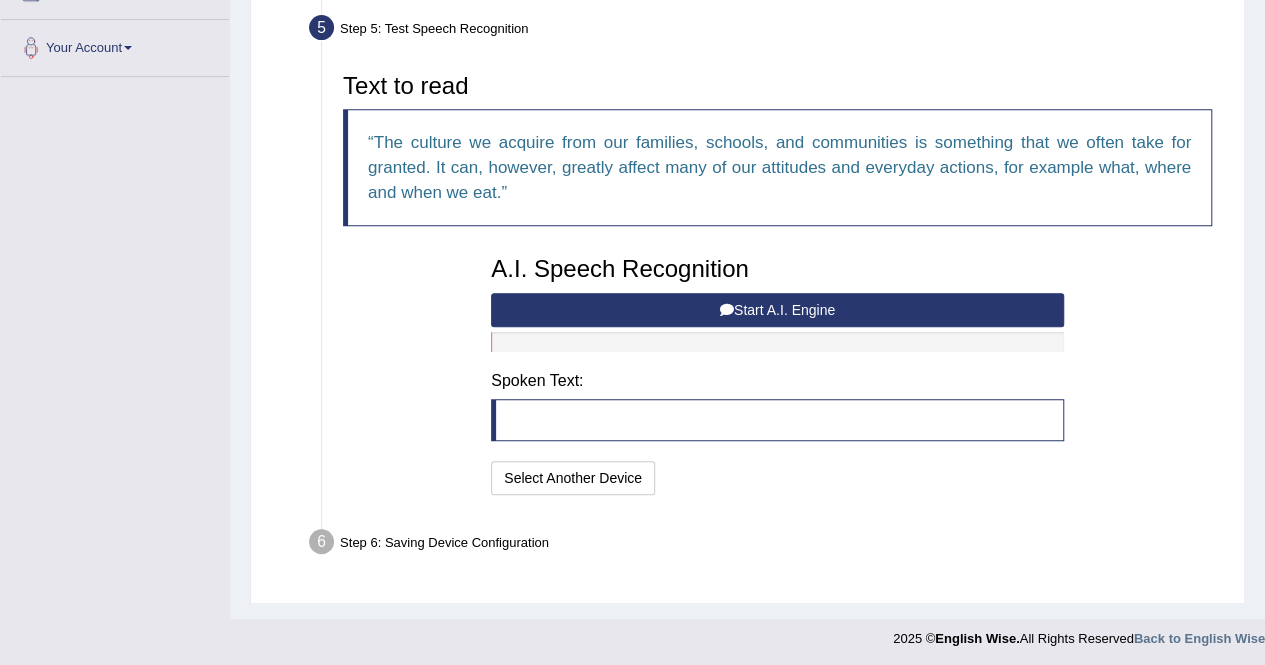 click on "Start A.I. Engine" at bounding box center [777, 310] 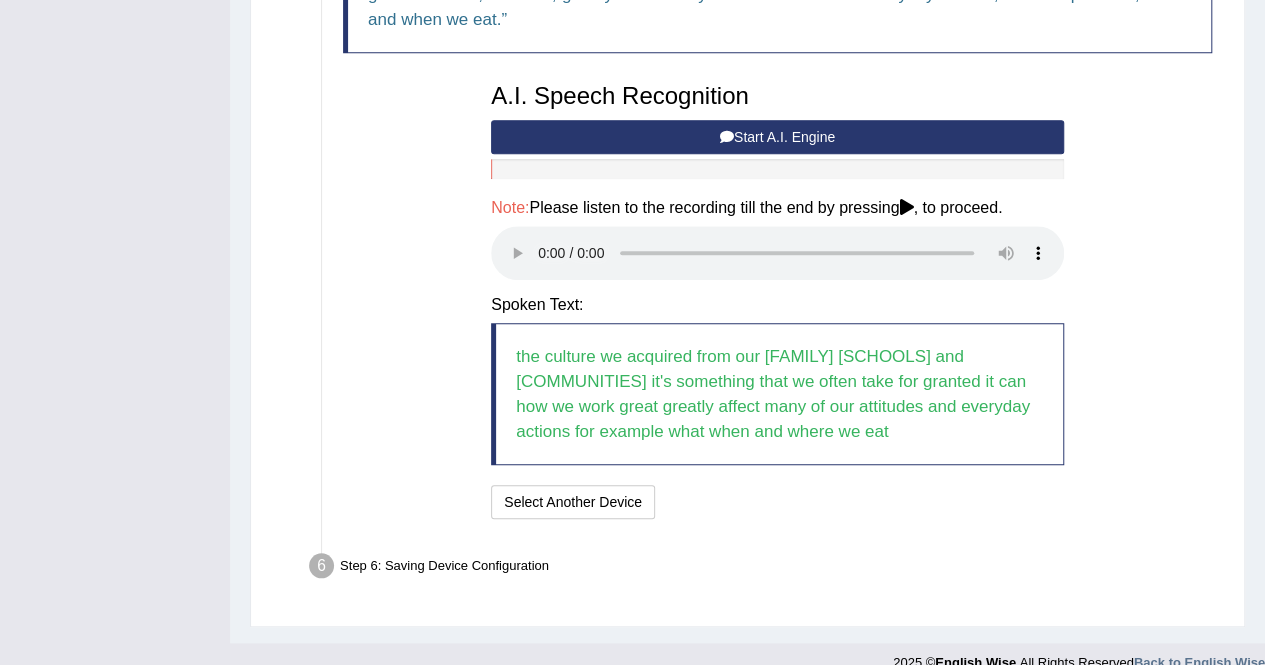 scroll, scrollTop: 595, scrollLeft: 0, axis: vertical 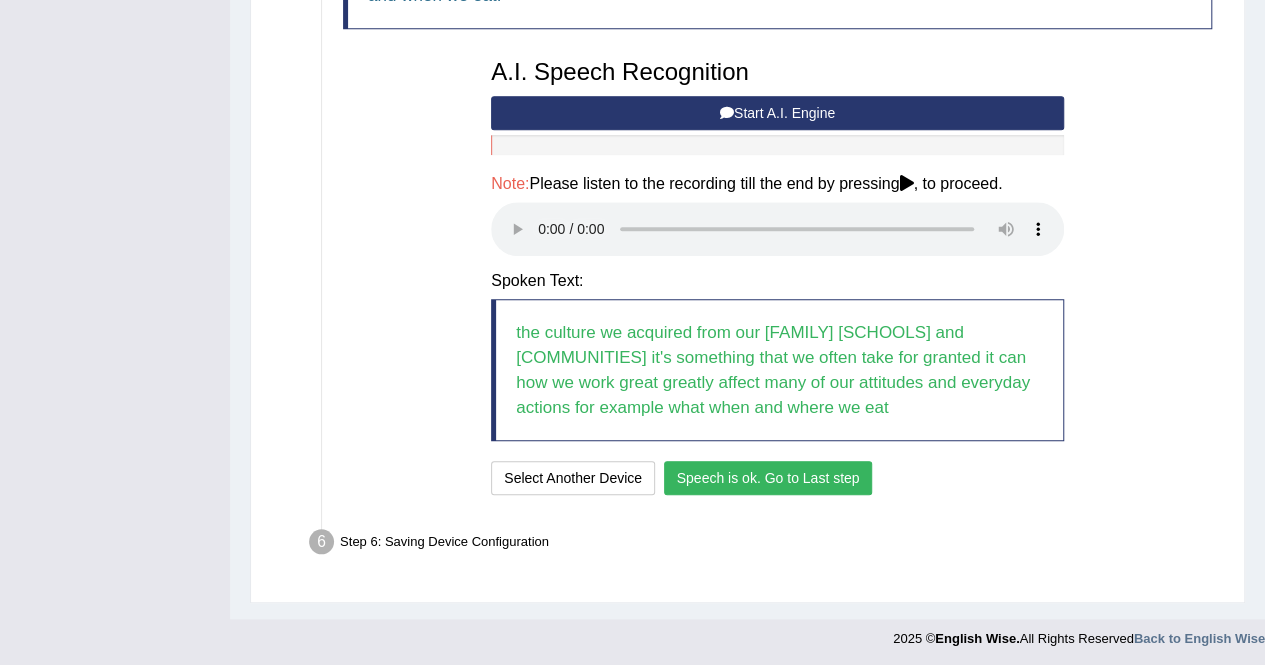 click on "Speech is ok. Go to Last step" 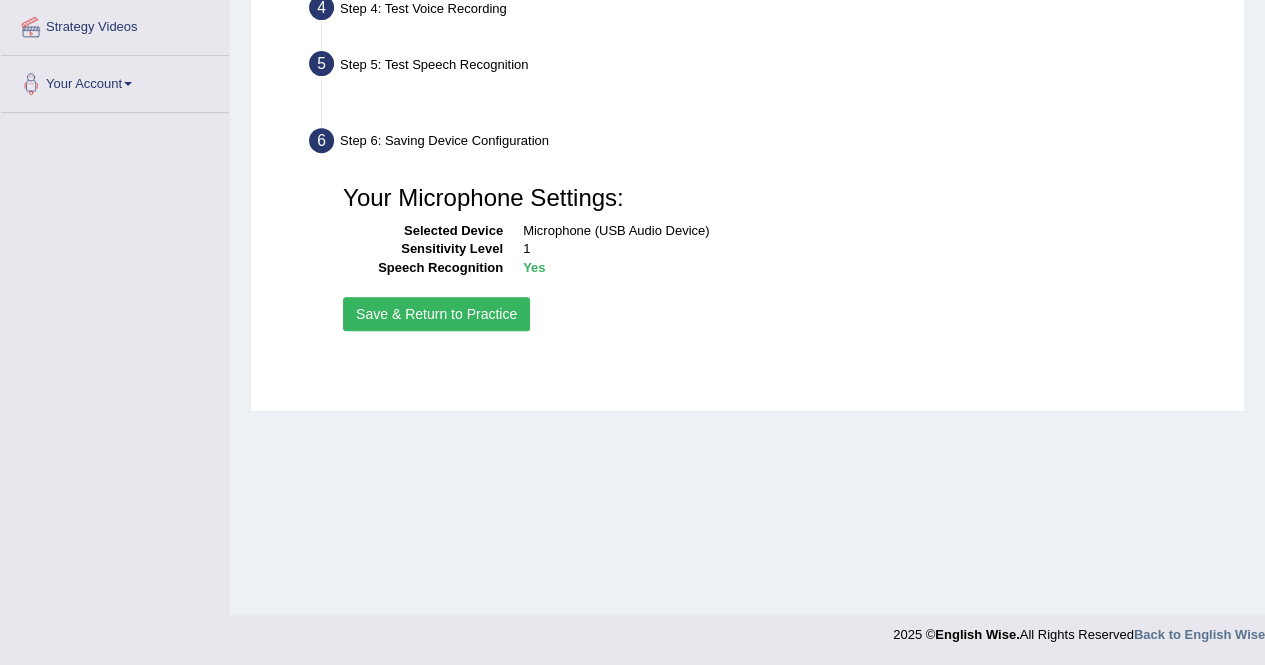 scroll, scrollTop: 384, scrollLeft: 0, axis: vertical 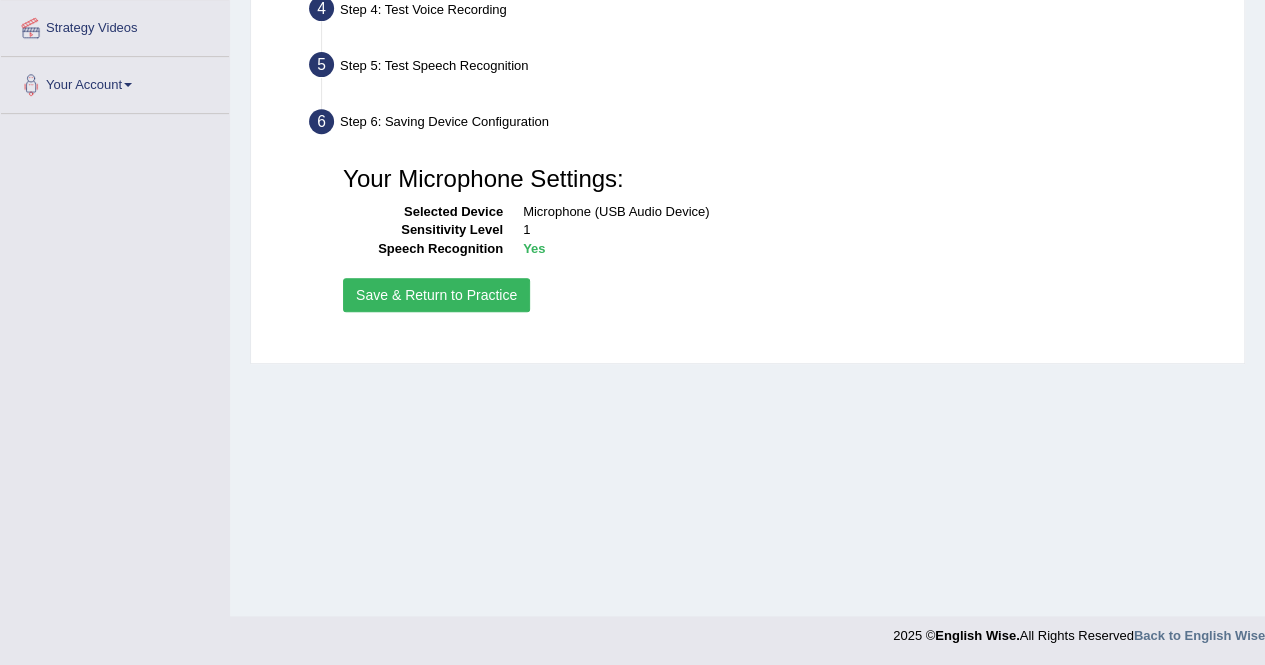 click on "Save & Return to Practice" 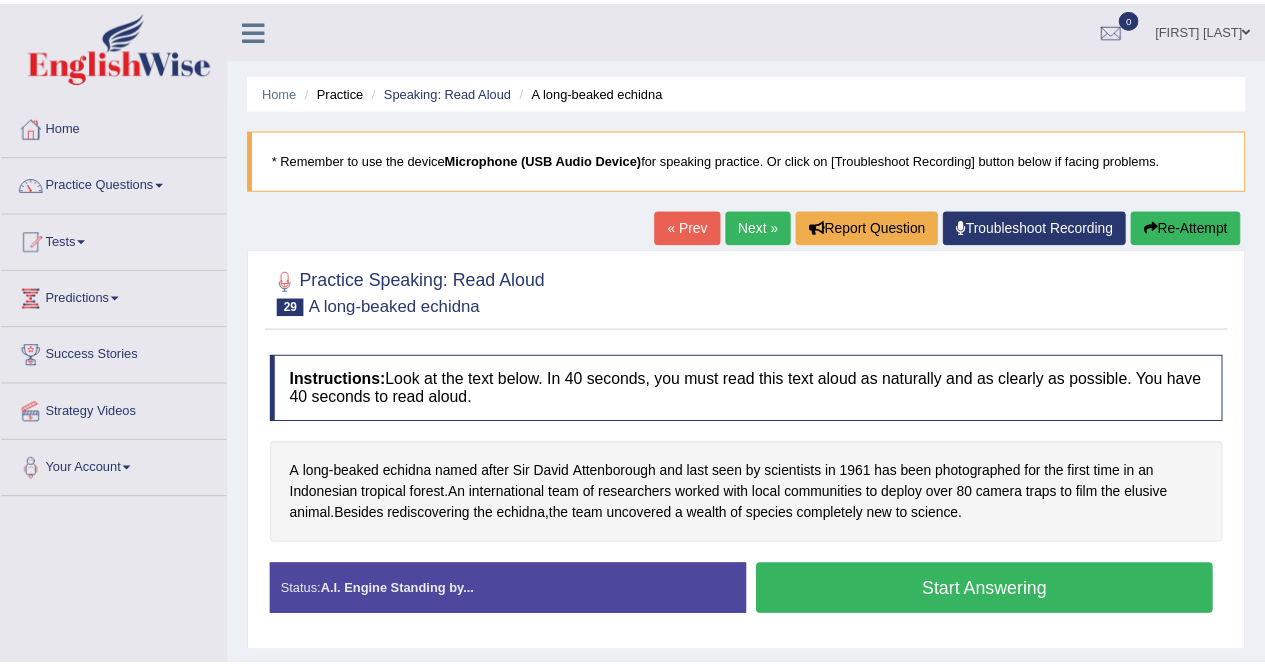 scroll, scrollTop: 0, scrollLeft: 0, axis: both 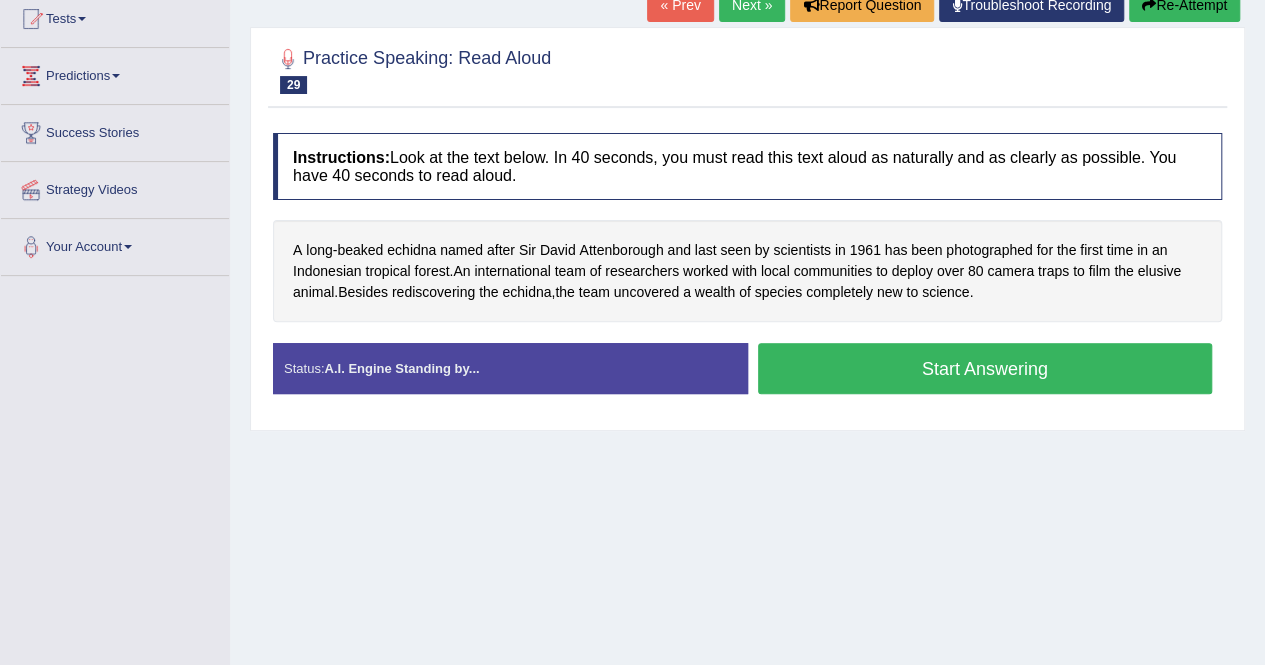 click on "Start Answering" at bounding box center [985, 368] 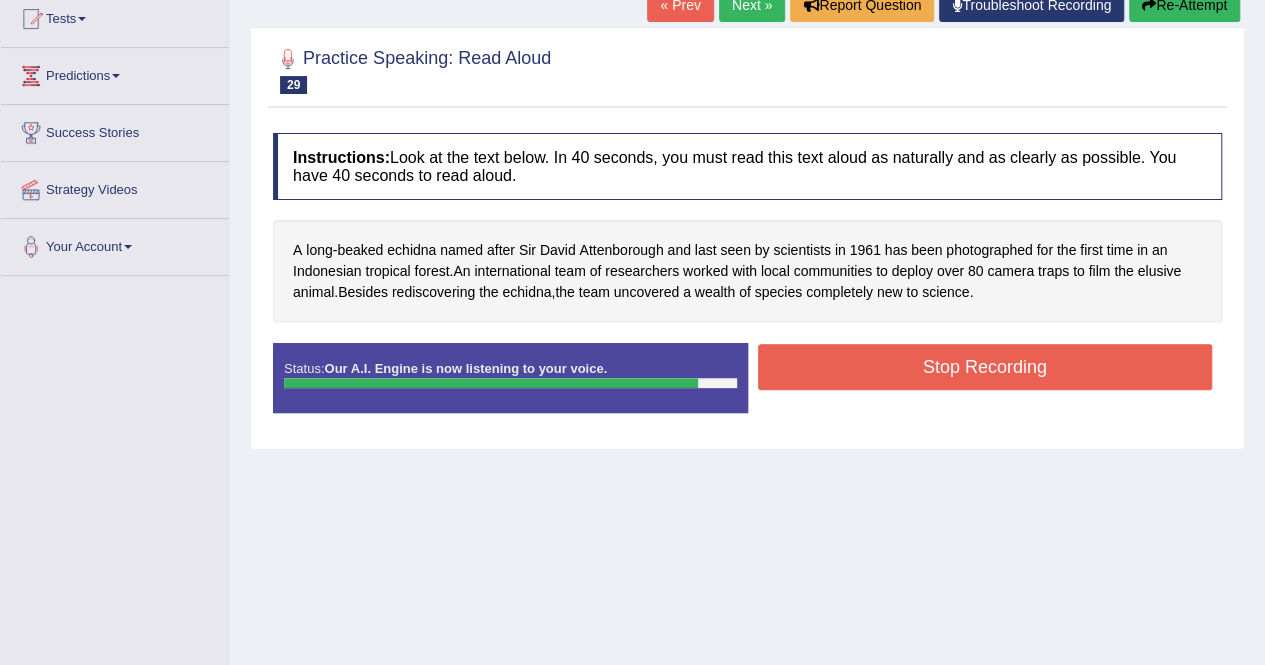 click on "Stop Recording" at bounding box center (985, 367) 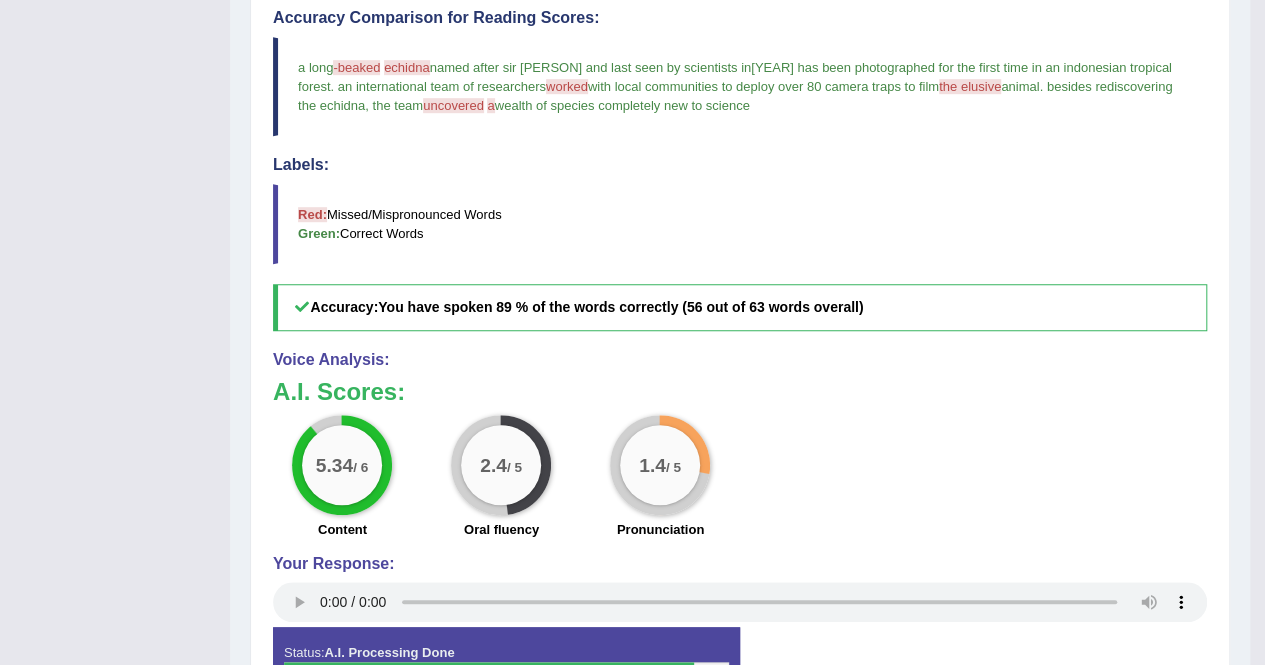 scroll, scrollTop: 567, scrollLeft: 0, axis: vertical 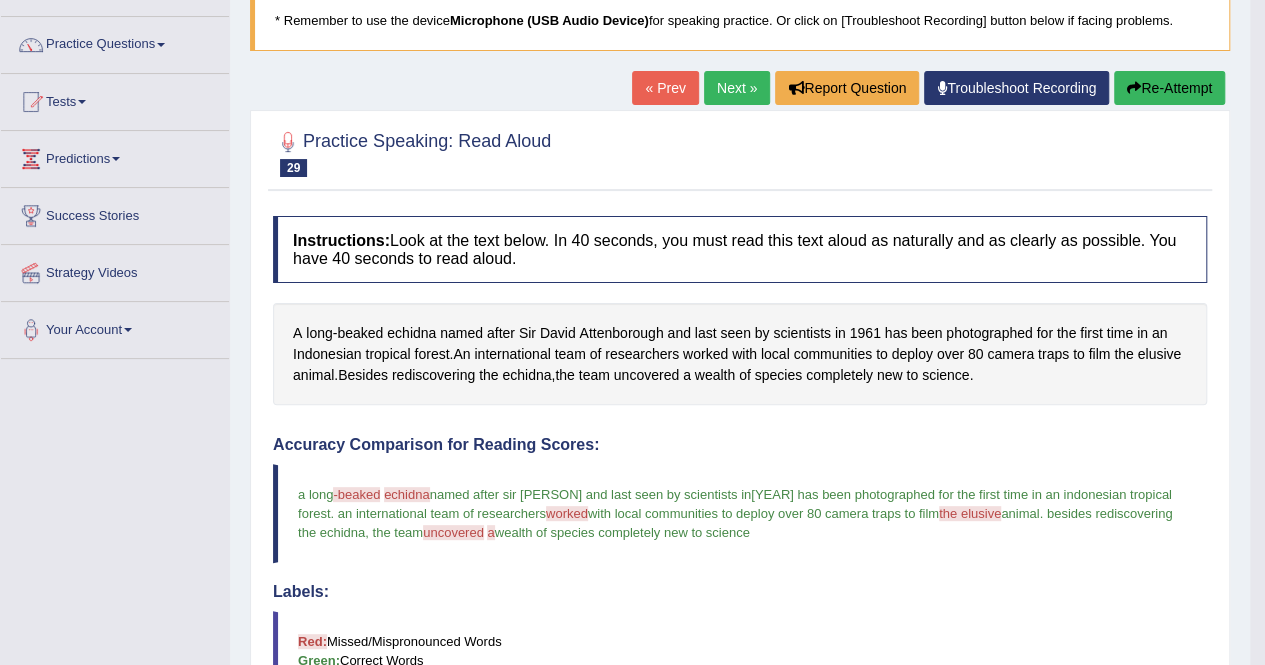 click on "Next »" at bounding box center (737, 88) 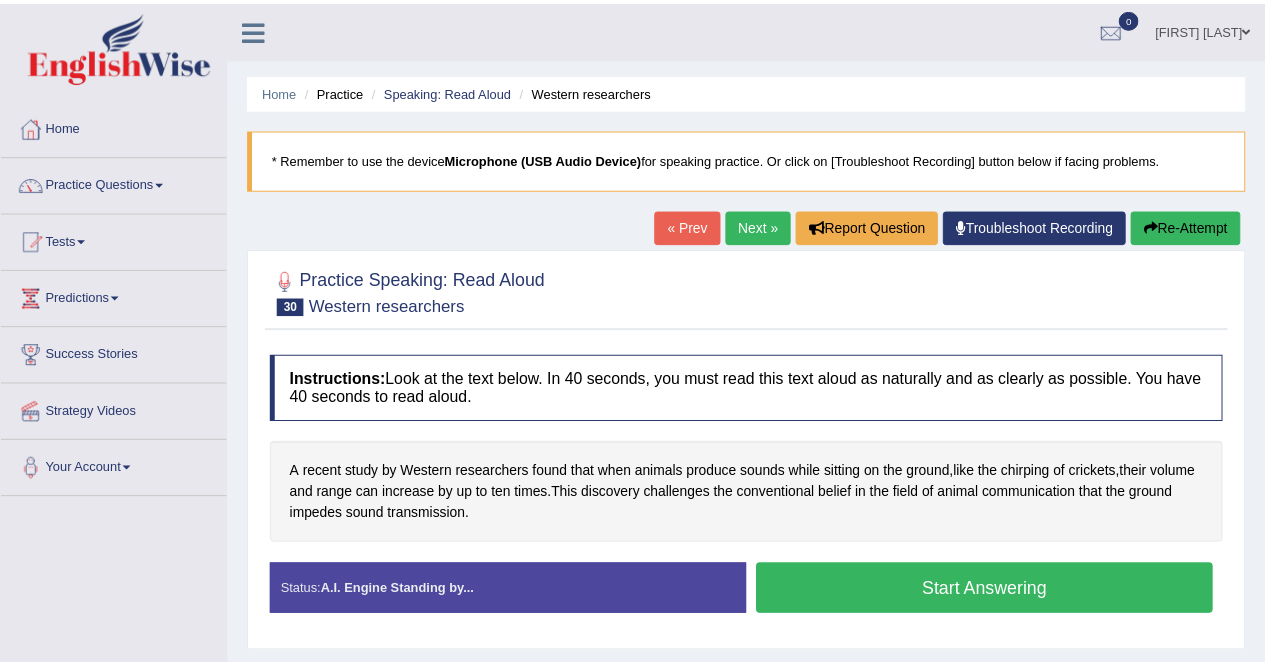 scroll, scrollTop: 0, scrollLeft: 0, axis: both 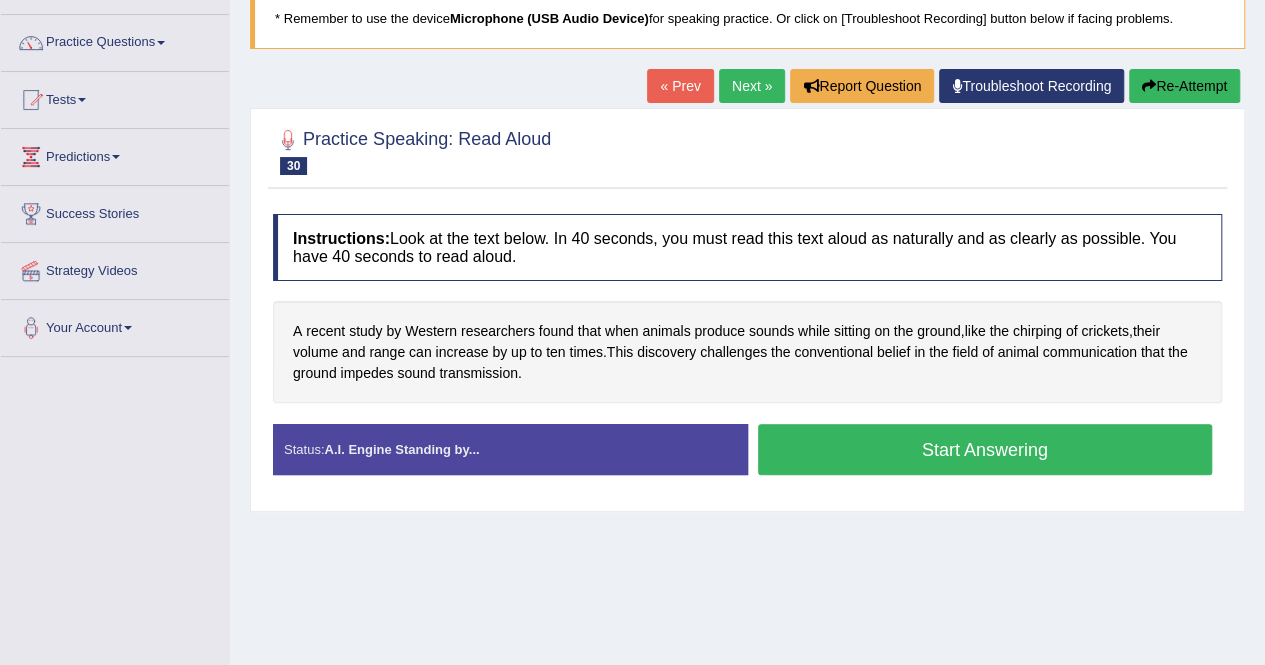 click on "Start Answering" at bounding box center (985, 449) 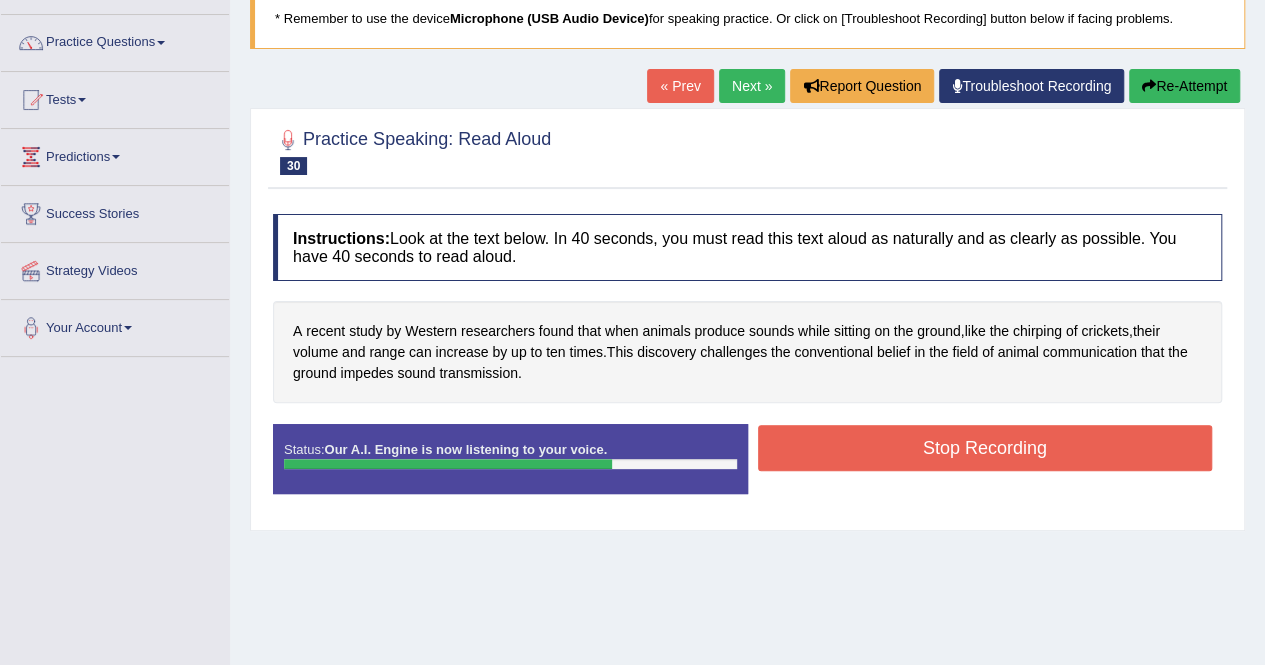 click on "Stop Recording" at bounding box center (985, 448) 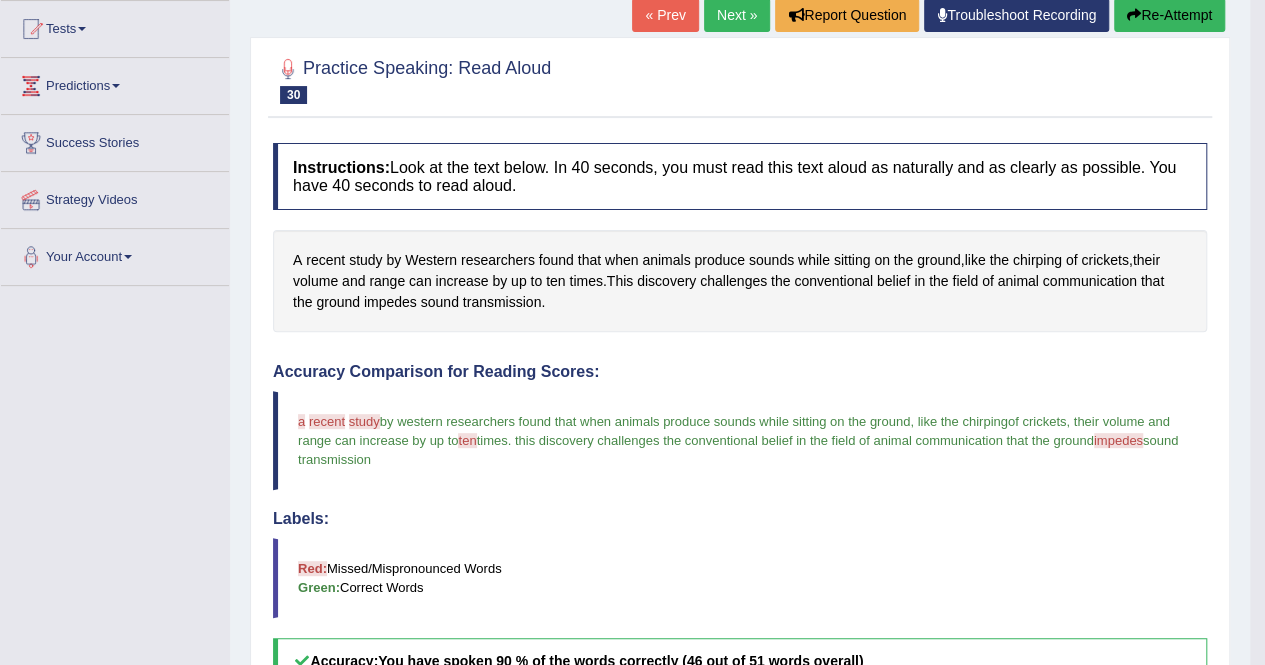 scroll, scrollTop: 199, scrollLeft: 0, axis: vertical 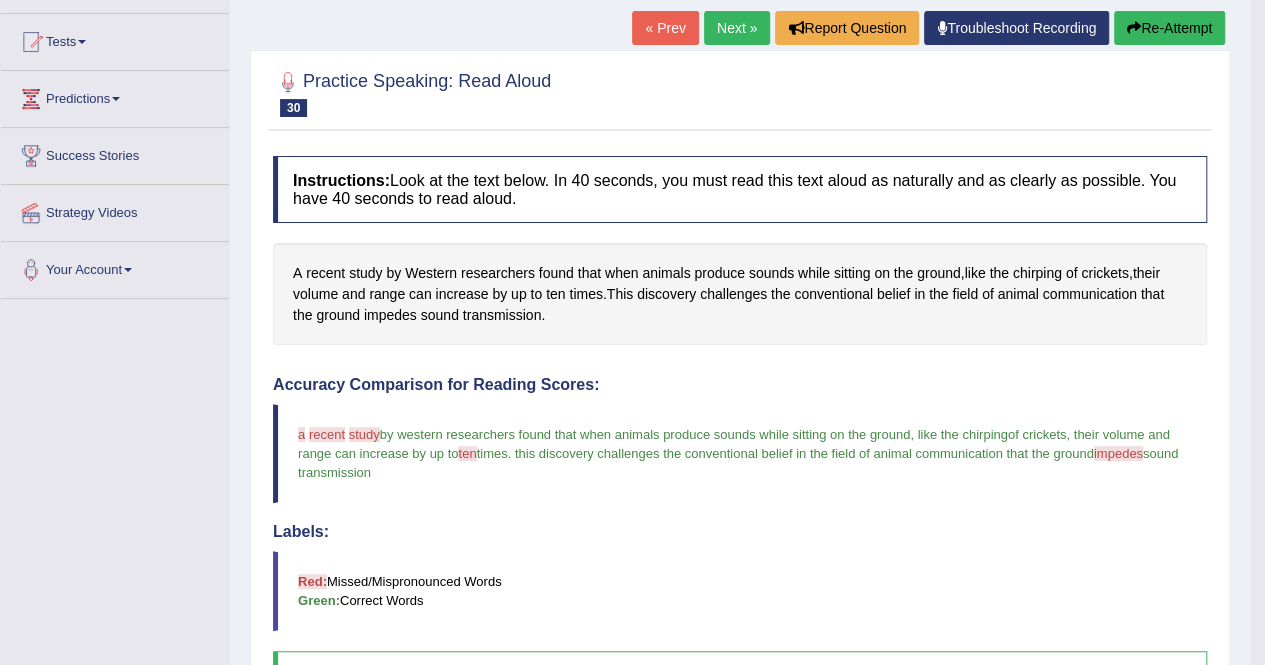 click on "Re-Attempt" at bounding box center [1169, 28] 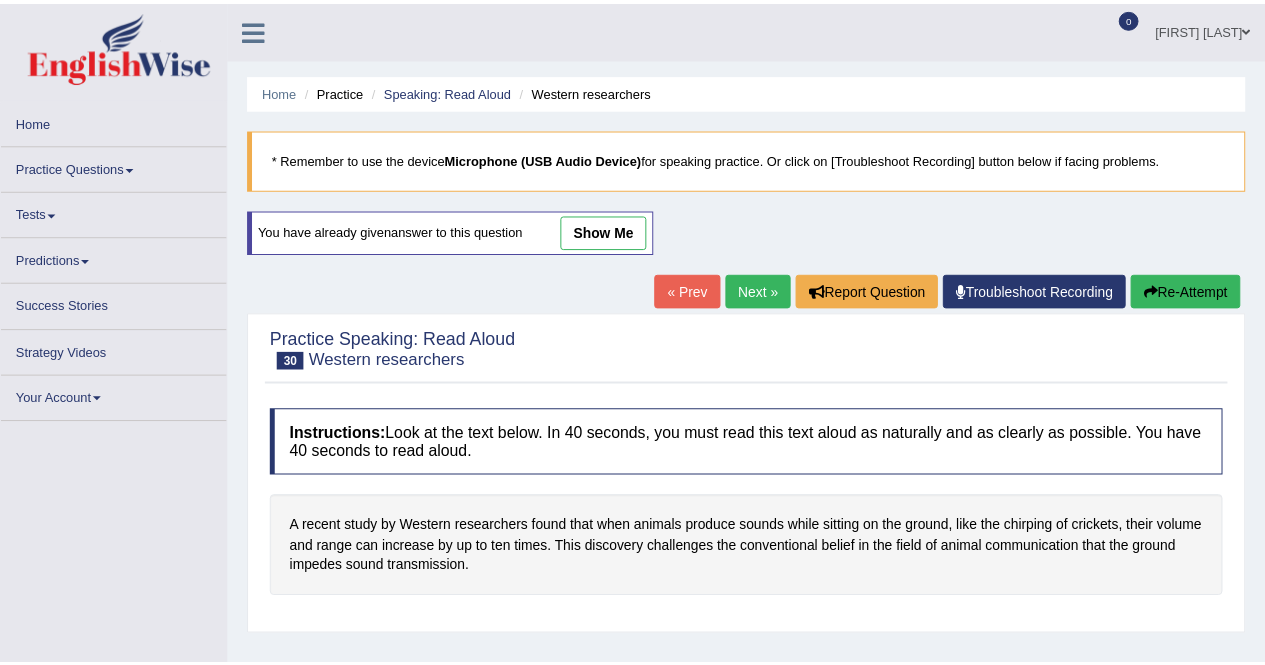 scroll, scrollTop: 199, scrollLeft: 0, axis: vertical 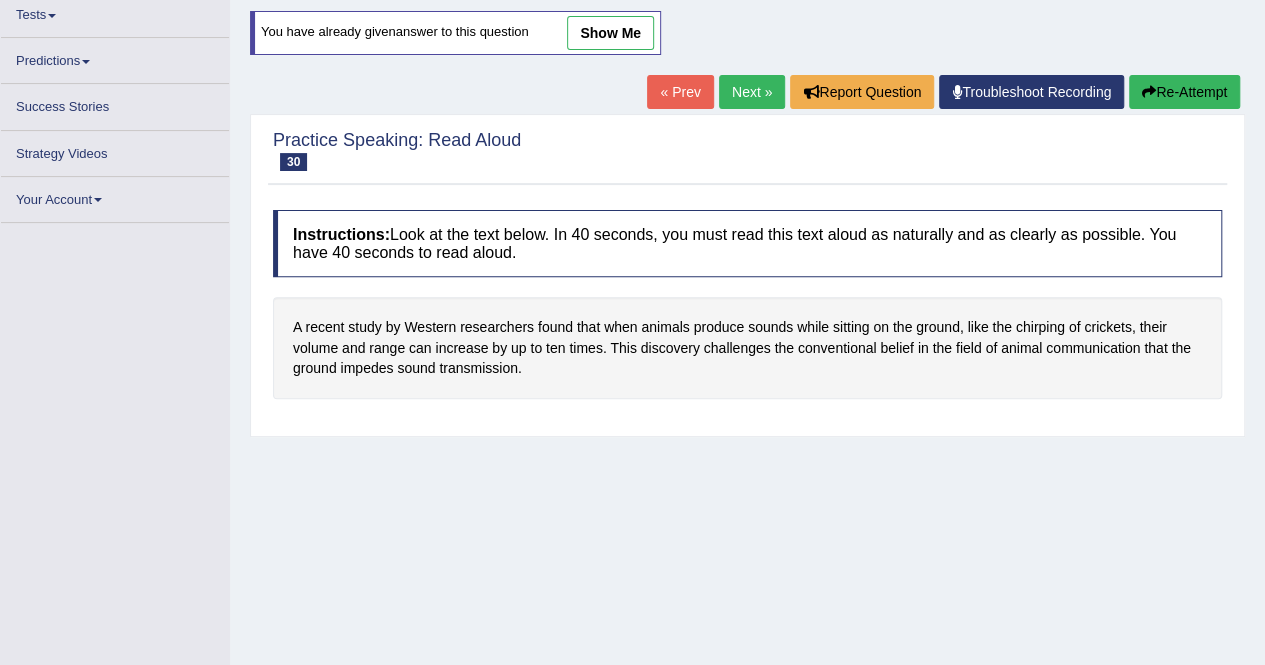 click on "Home
Practice
Speaking: Read Aloud
Western researchers
* Remember to use the device  Microphone (USB Audio Device)  for speaking practice. Or click on [Troubleshoot Recording] button below if facing problems.
You have already given   answer to this question
show me
« Prev Next »  Report Question  Troubleshoot Recording  Re-Attempt
Practice Speaking: Read Aloud
30
Western researchers
Instructions:  Look at the text below. In 40 seconds, you must read this text aloud as naturally and as clearly as possible. You have 40 seconds to read aloud.
Accuracy Comparison for Reading Scores: Labels:
Red:  Missed/Mispronounced Words
Green:  Correct Words
Accuracy:  Voice Analysis: A.I. Scores:
Content" at bounding box center [747, 301] 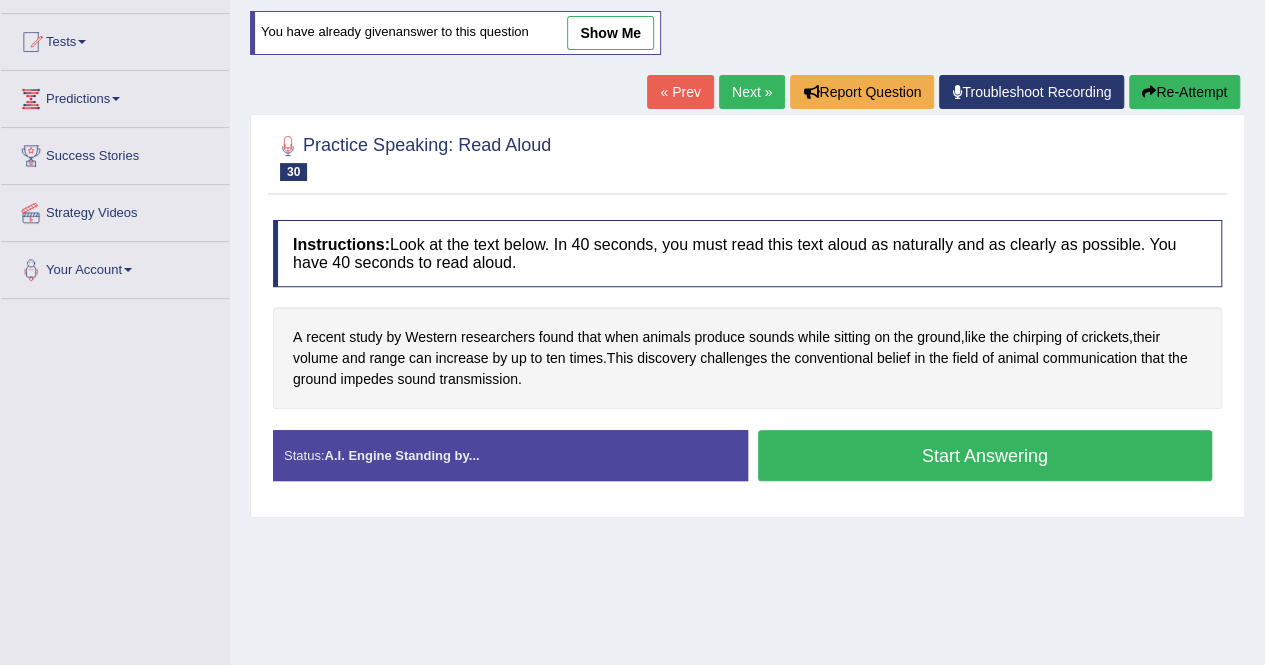 click on "Start Answering" at bounding box center [985, 455] 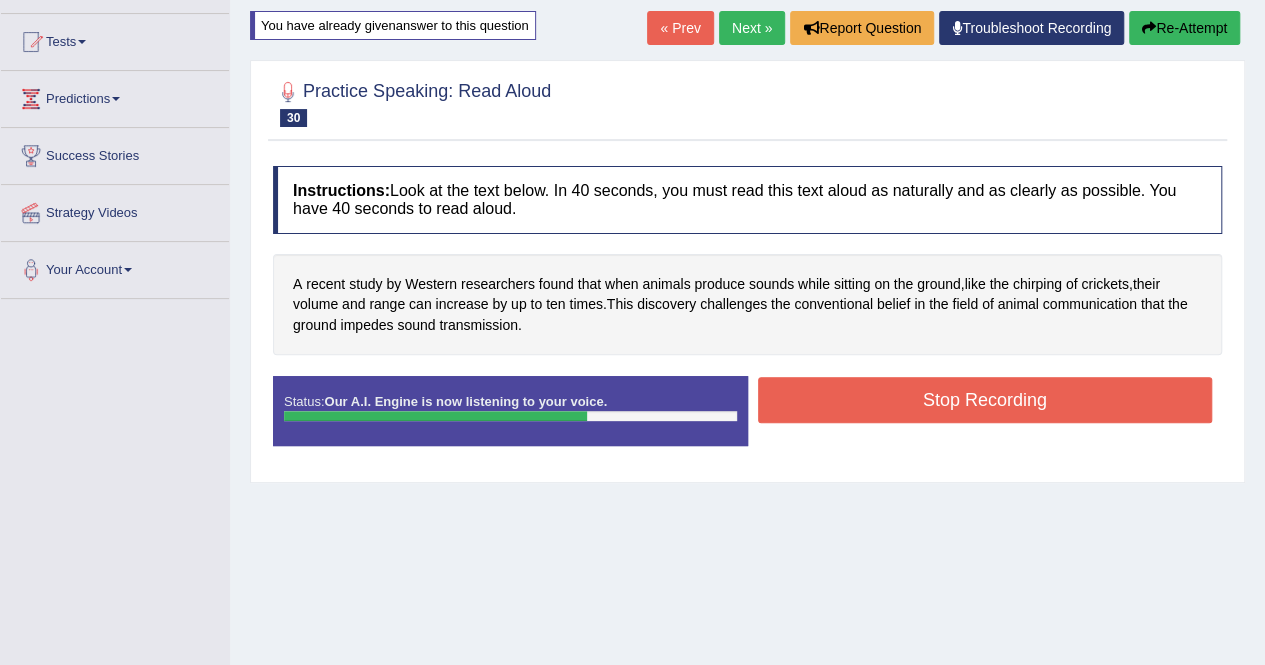 click on "Stop Recording" at bounding box center [985, 400] 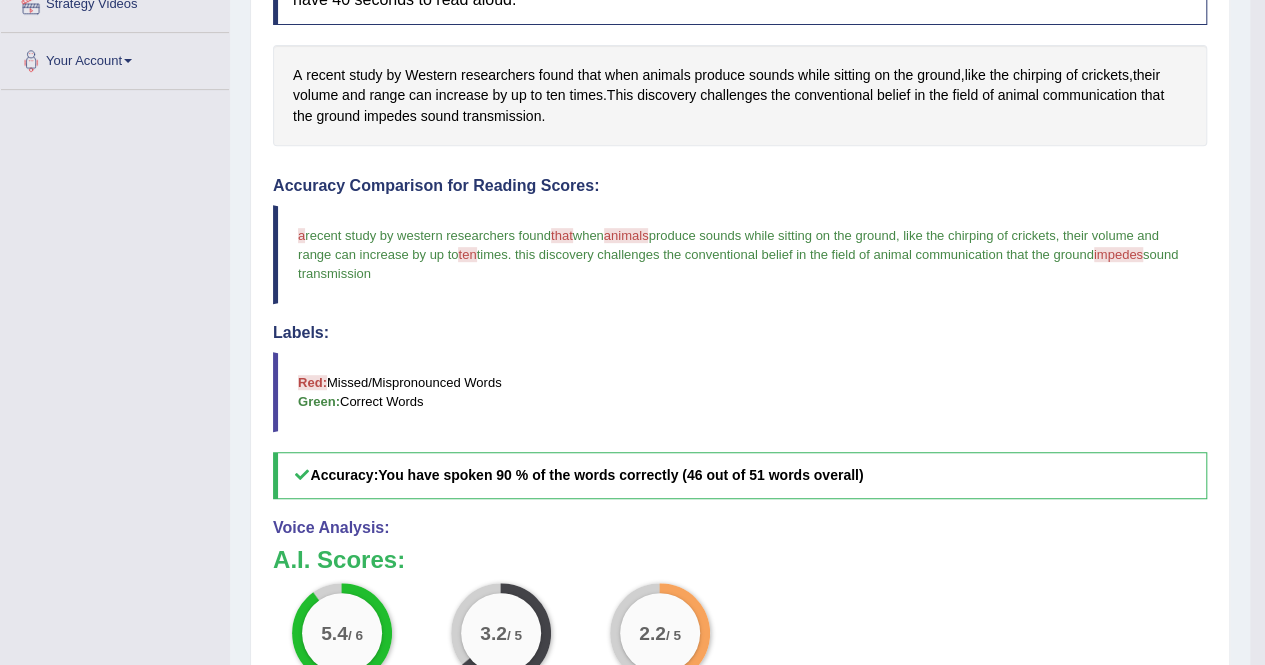 scroll, scrollTop: 352, scrollLeft: 0, axis: vertical 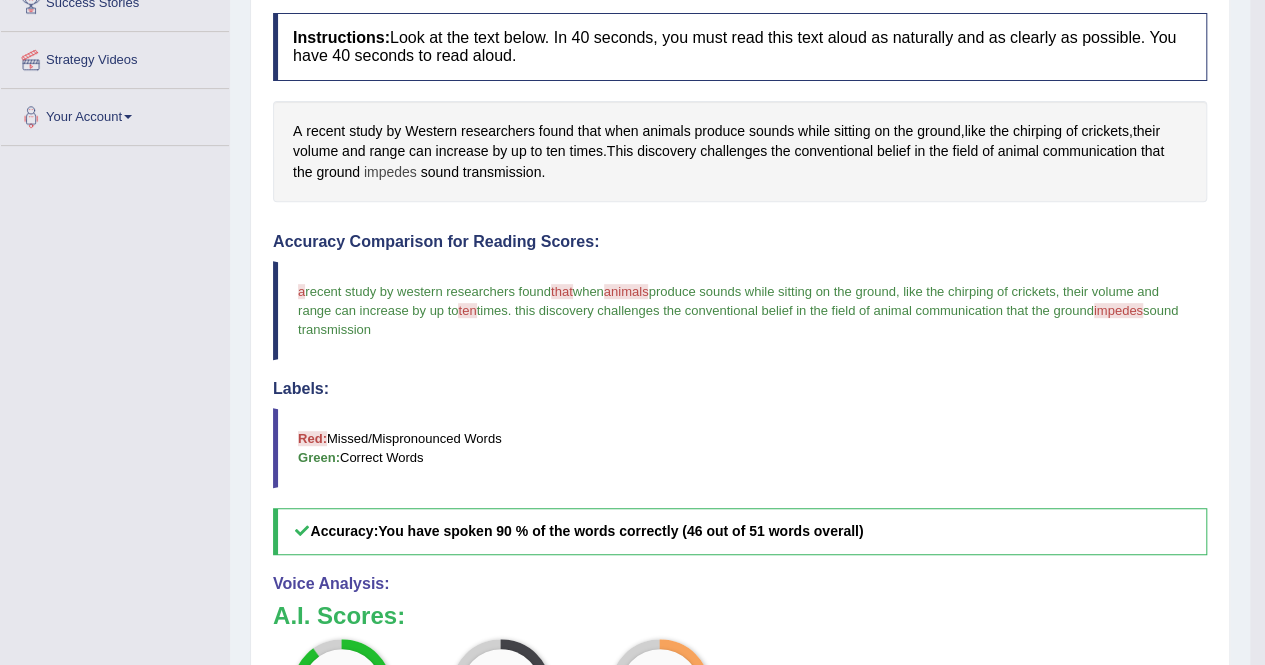 click on "impedes" at bounding box center [390, 172] 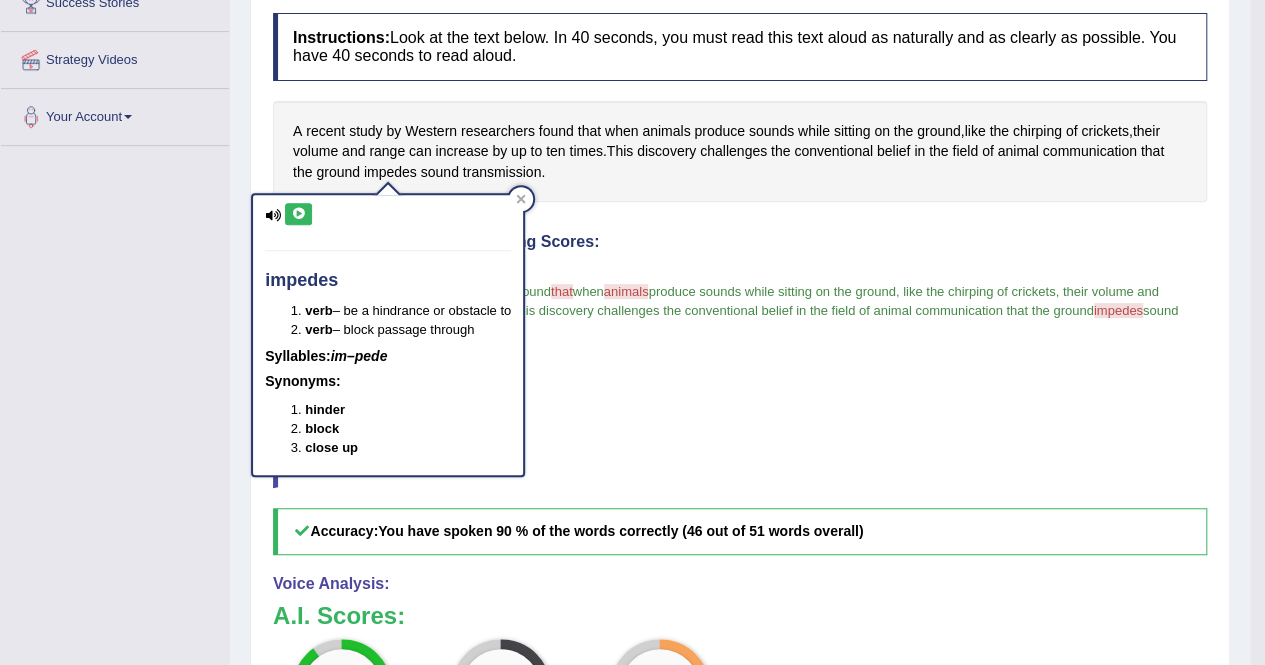click at bounding box center [298, 214] 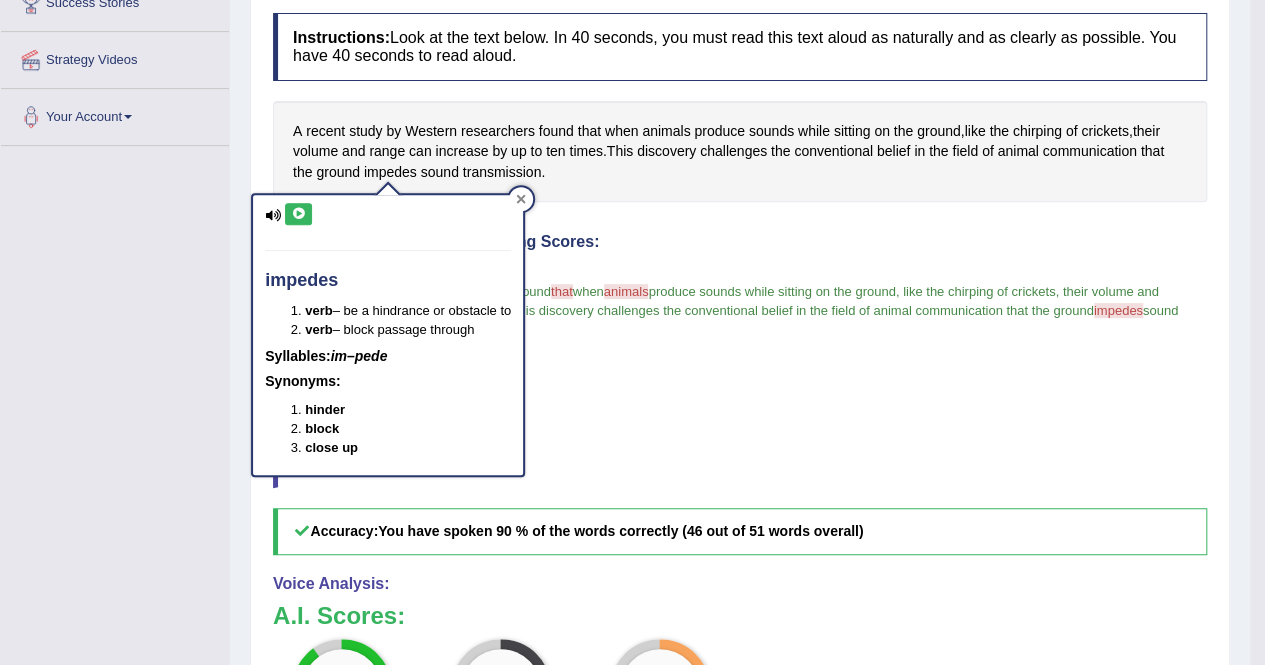 click 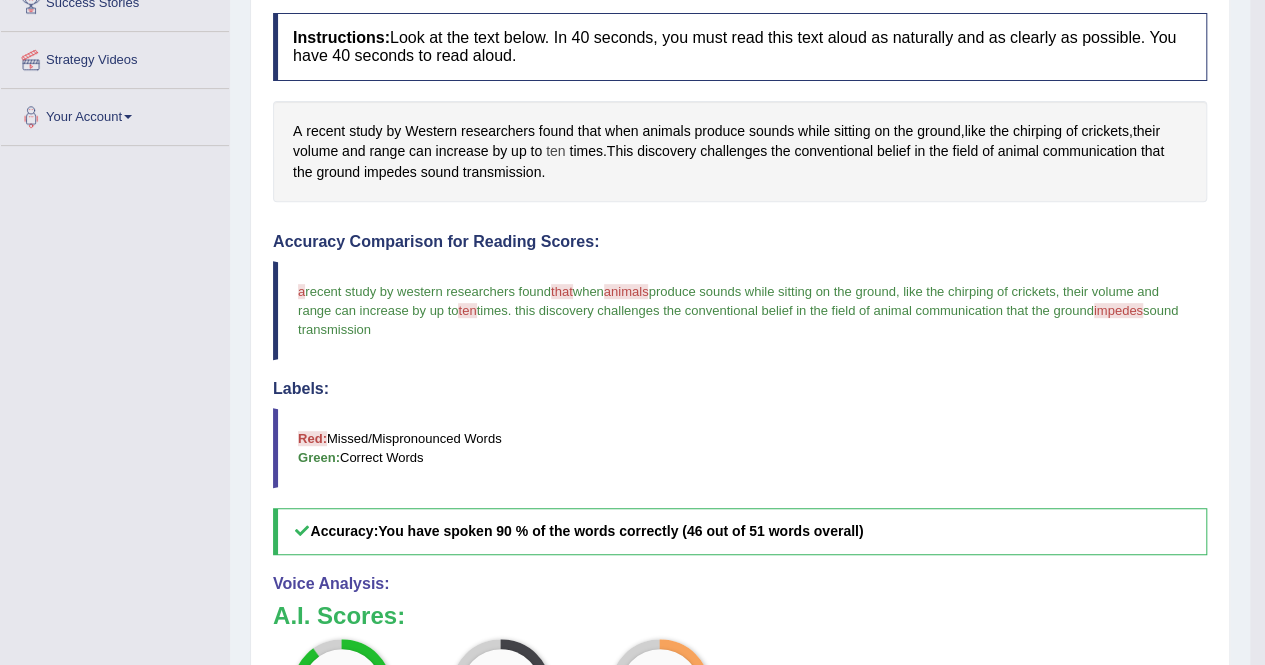 click on "ten" at bounding box center (555, 151) 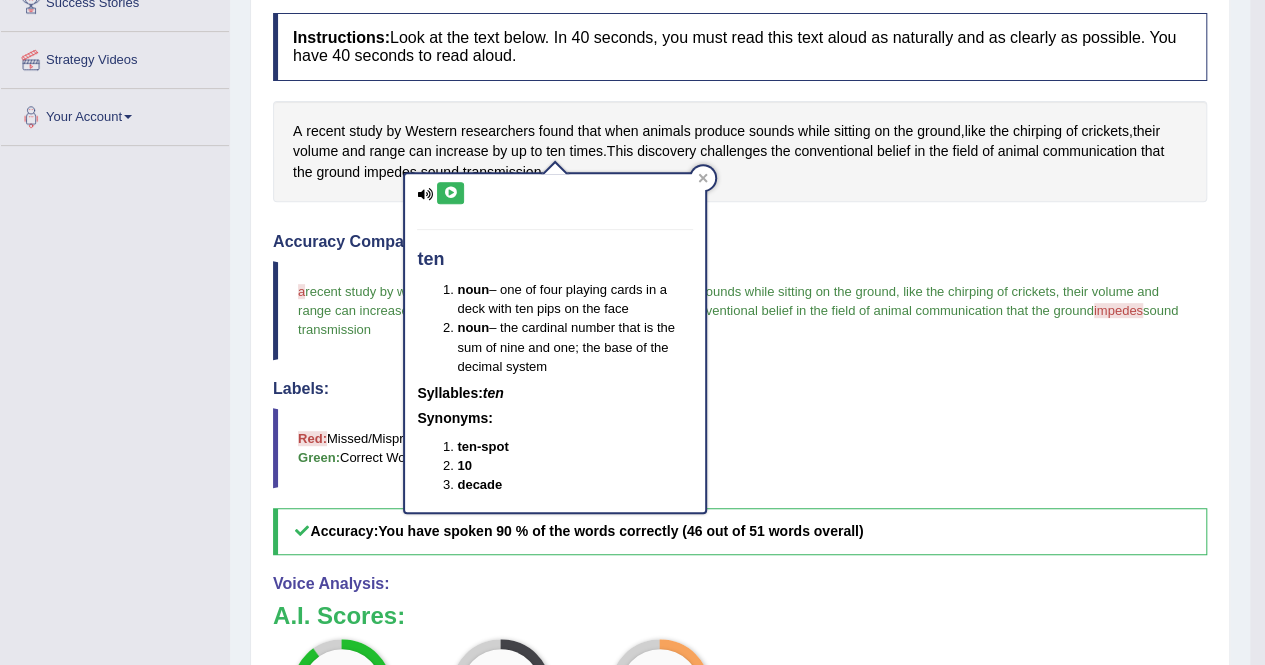 click at bounding box center (450, 193) 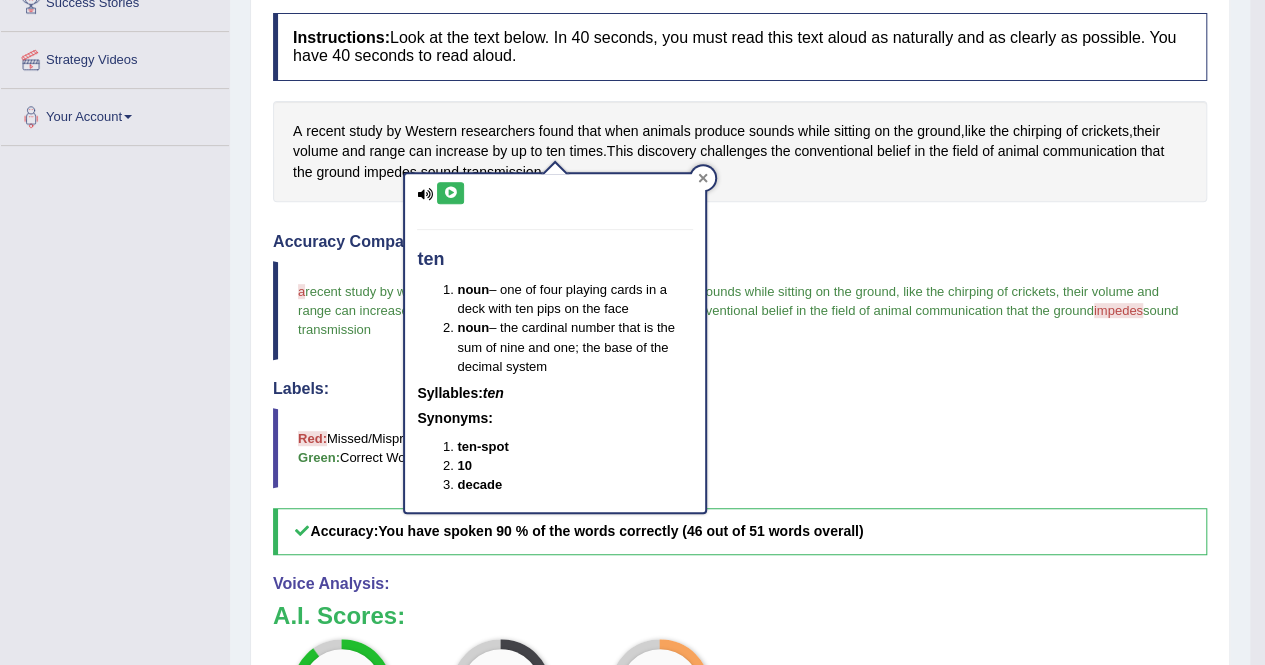 click at bounding box center [703, 178] 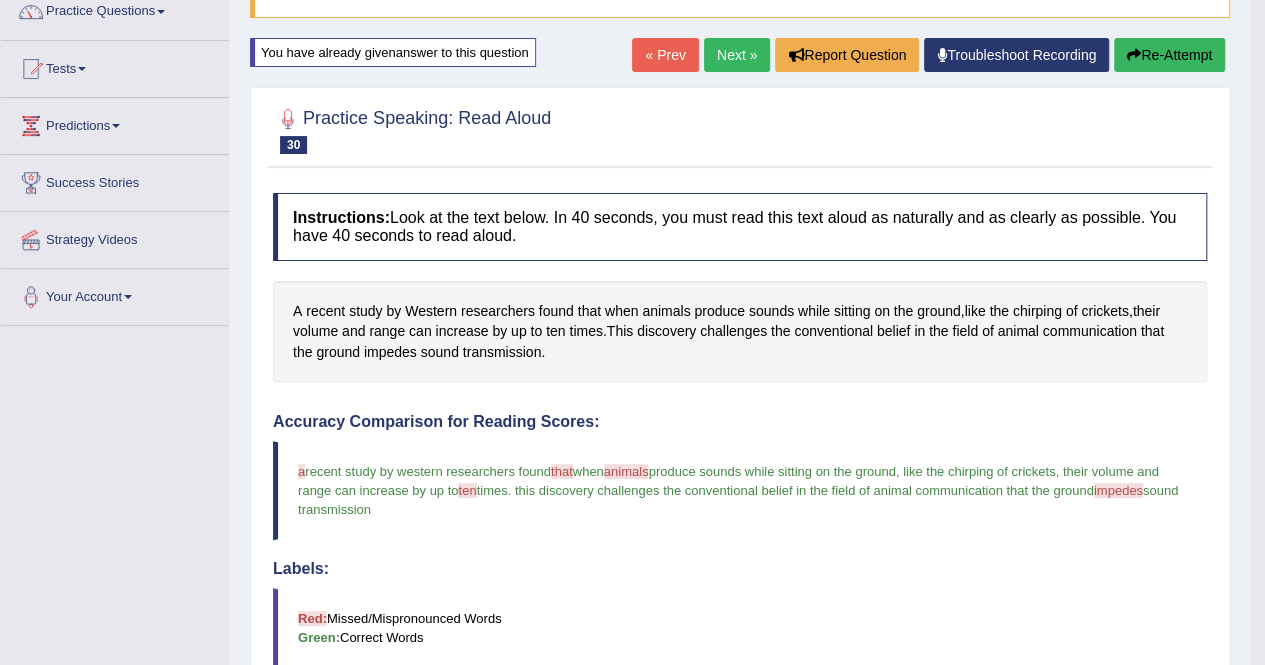 scroll, scrollTop: 162, scrollLeft: 0, axis: vertical 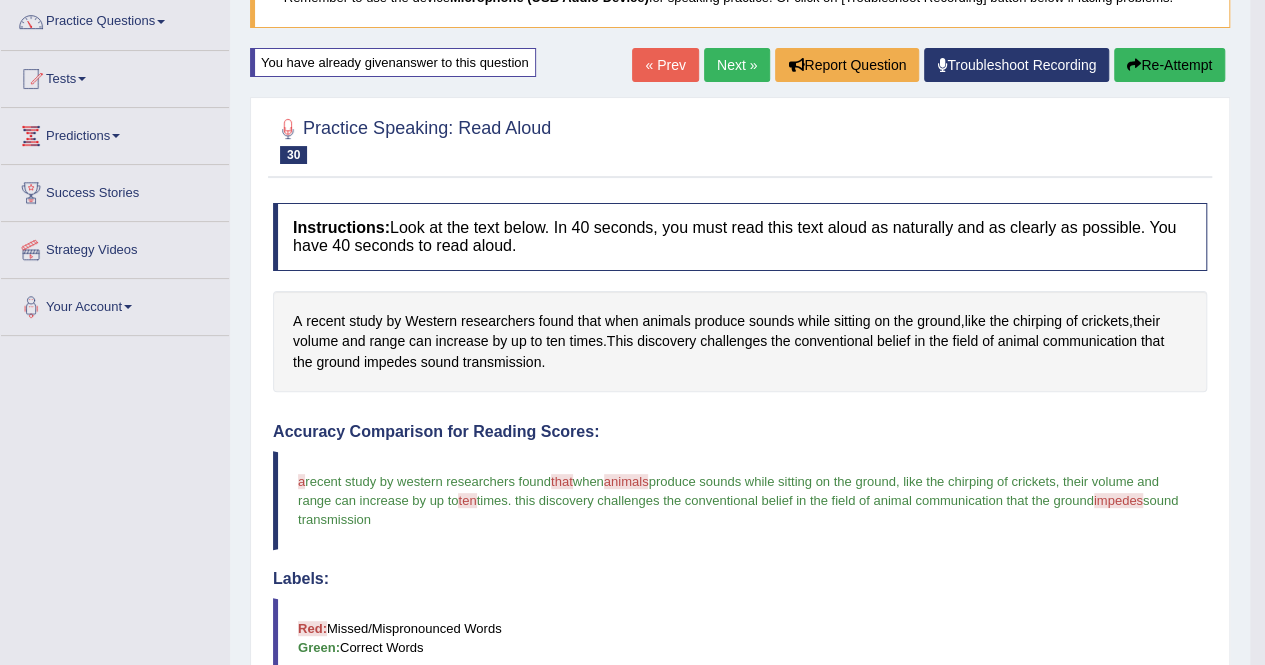 click on "Re-Attempt" at bounding box center (1169, 65) 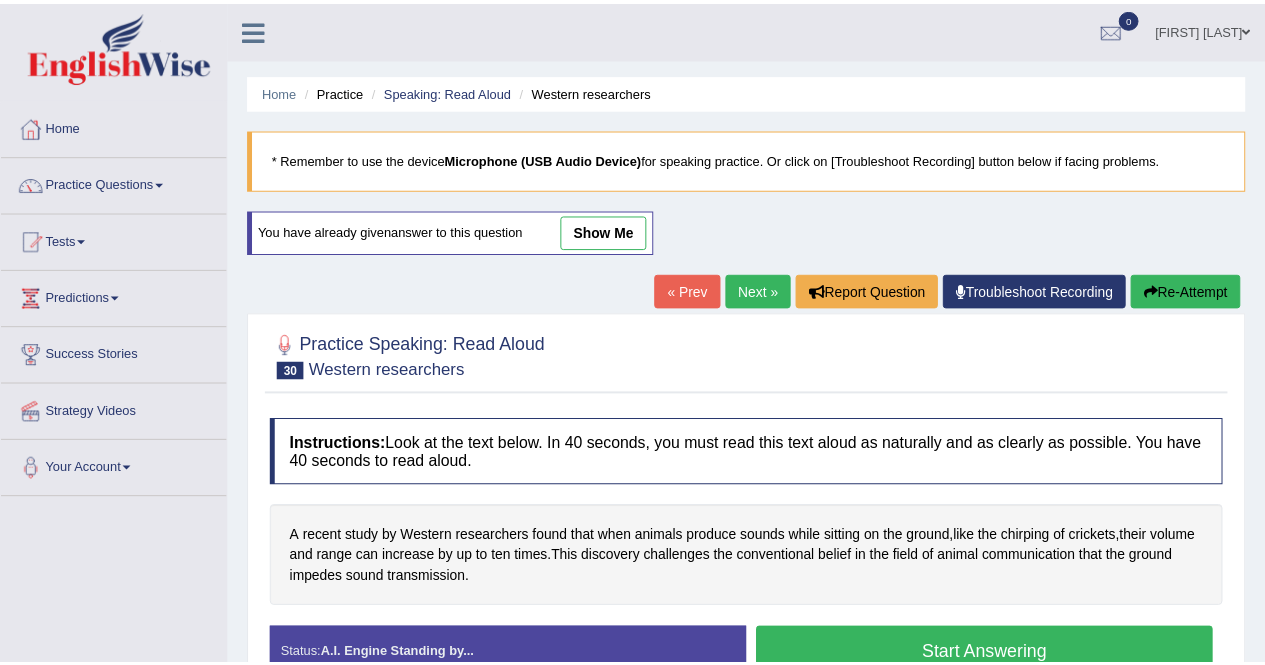 scroll, scrollTop: 168, scrollLeft: 0, axis: vertical 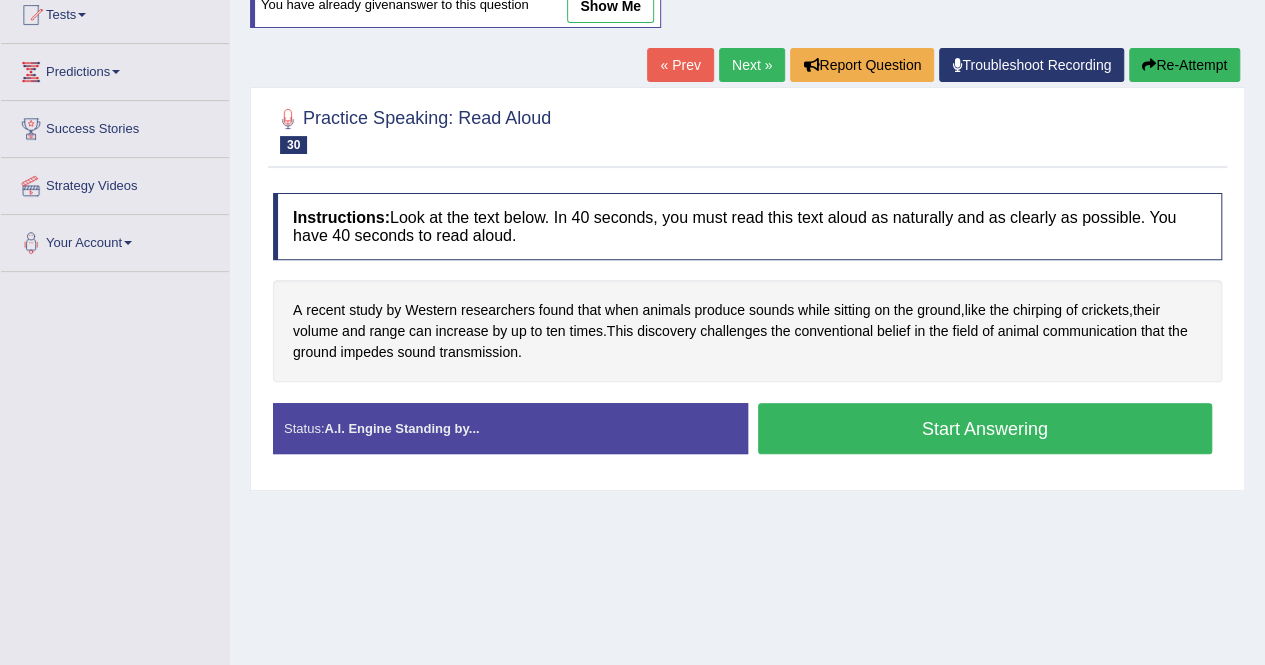 click on "Start Answering" at bounding box center (985, 428) 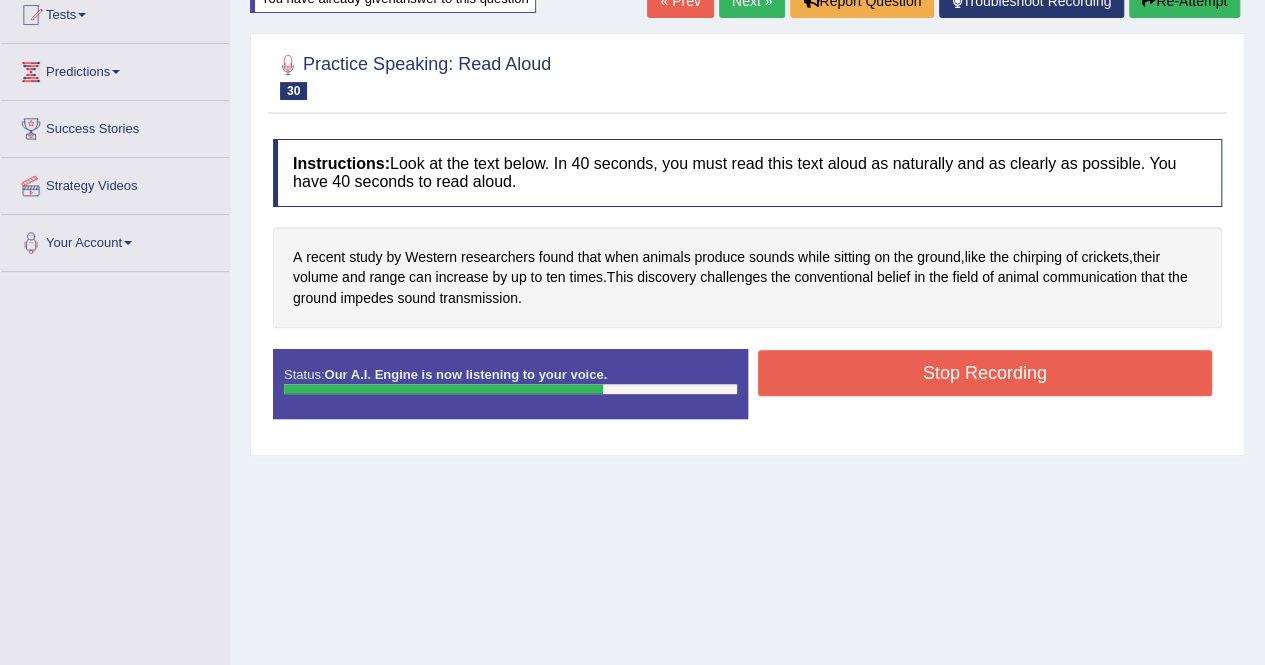 click on "Stop Recording" at bounding box center (985, 373) 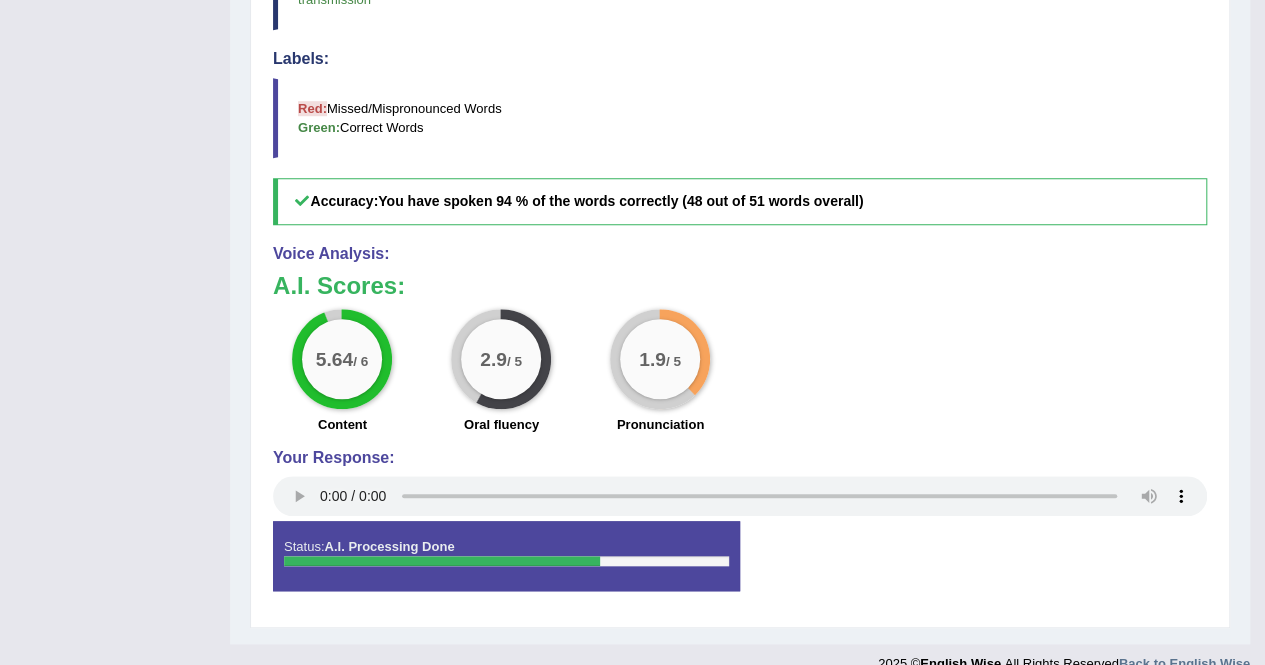 scroll, scrollTop: 684, scrollLeft: 0, axis: vertical 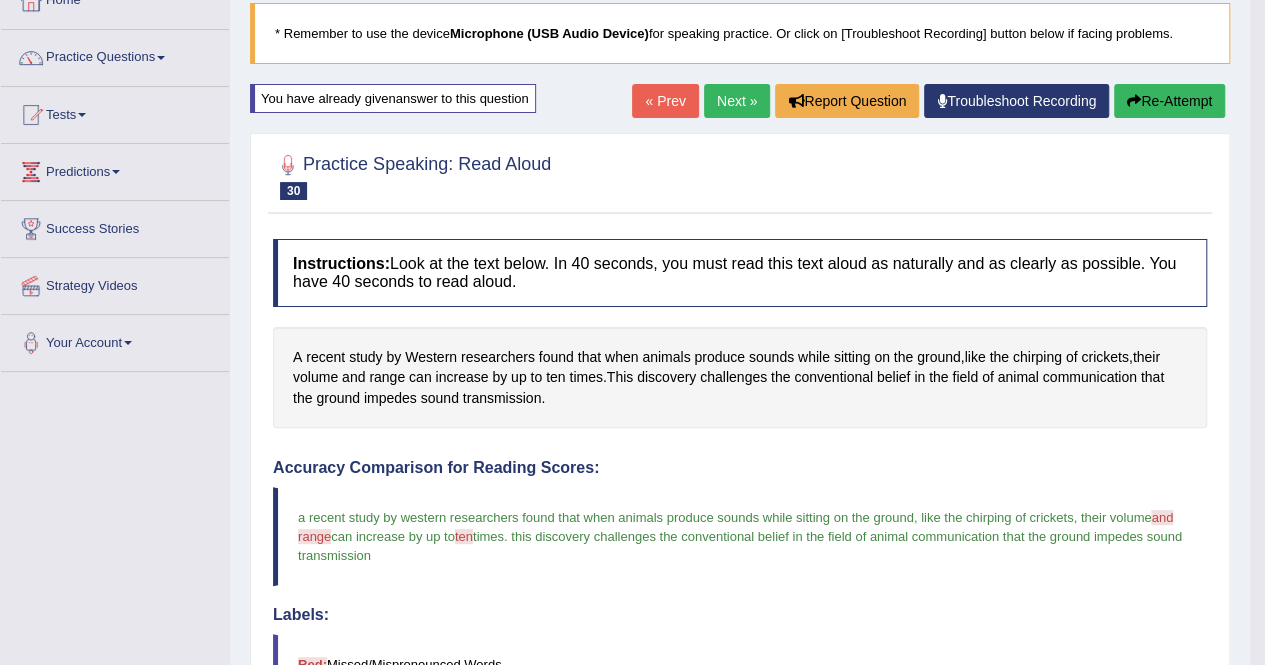 click on "Re-Attempt" at bounding box center (1169, 101) 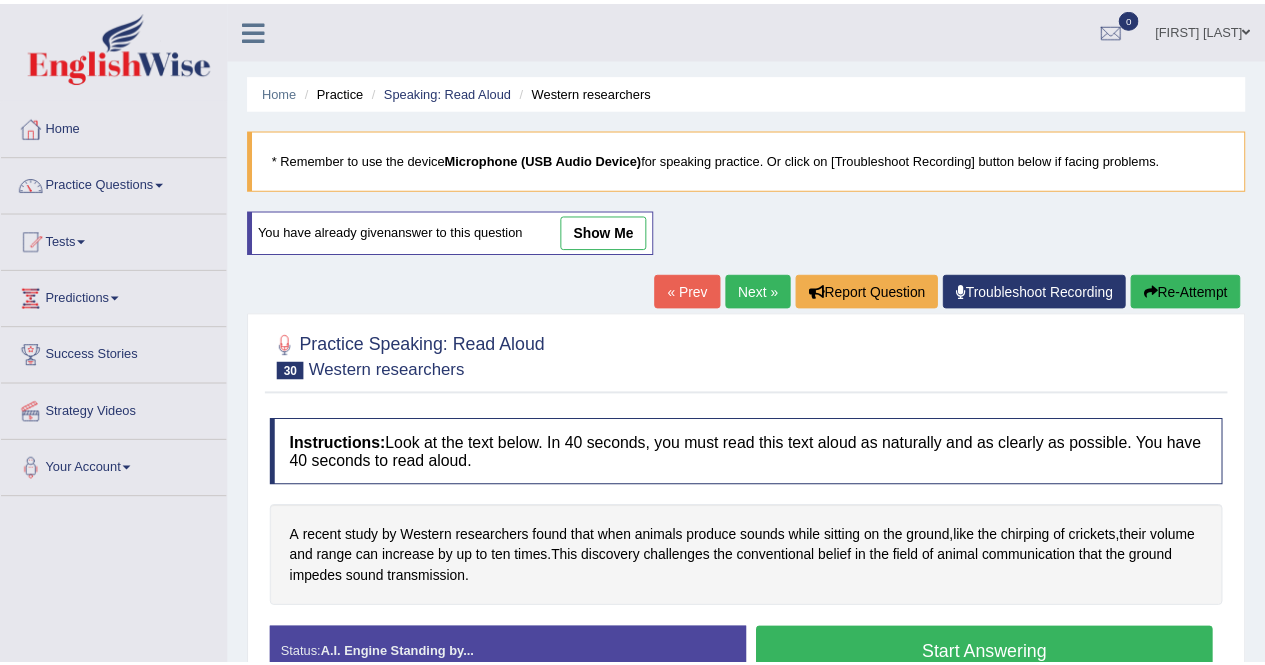 scroll, scrollTop: 126, scrollLeft: 0, axis: vertical 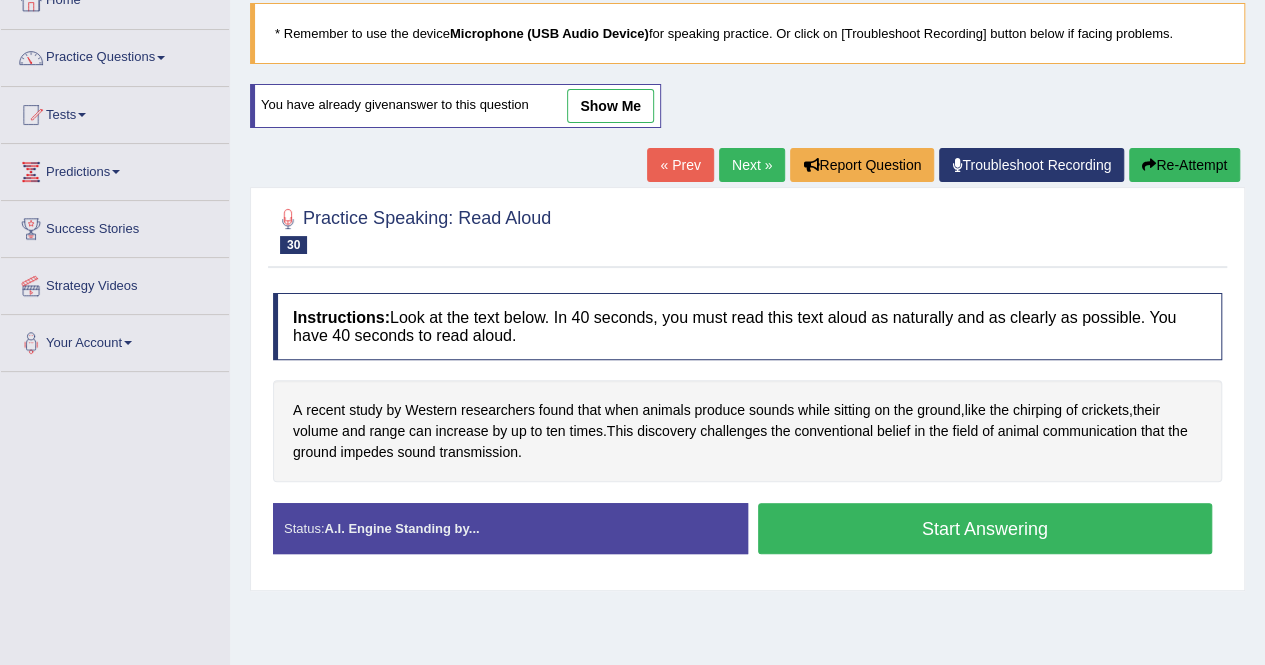 click on "Start Answering" at bounding box center (985, 528) 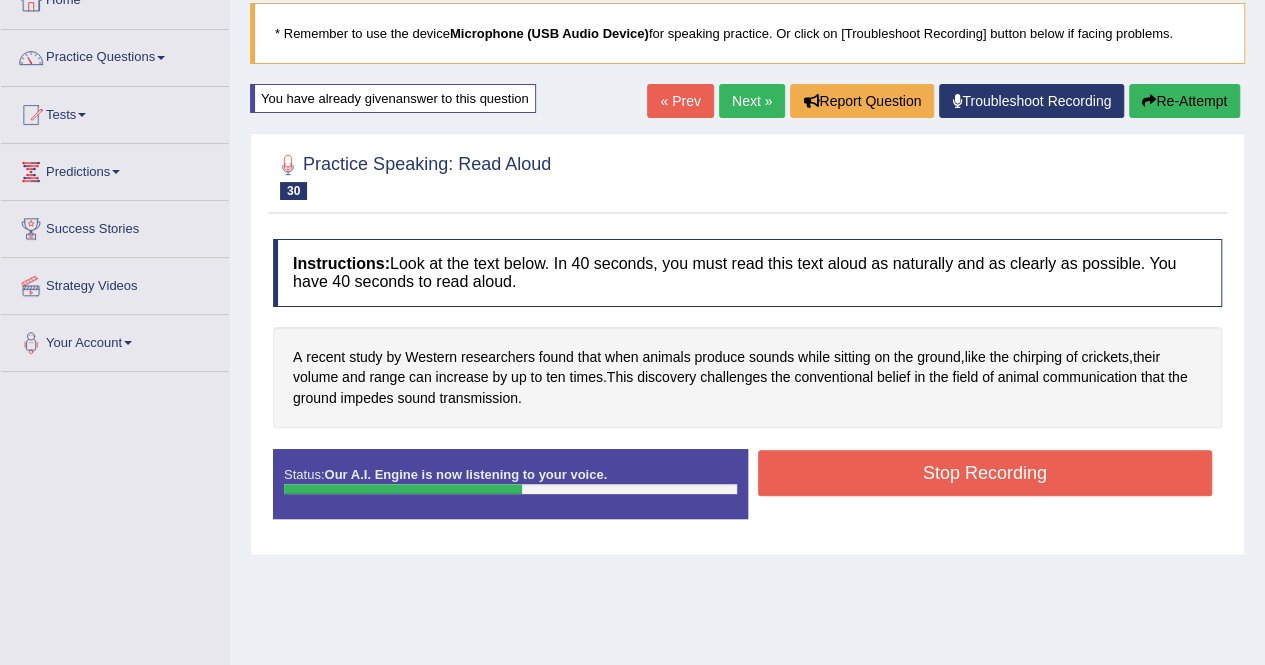 click on "Stop Recording" at bounding box center [985, 473] 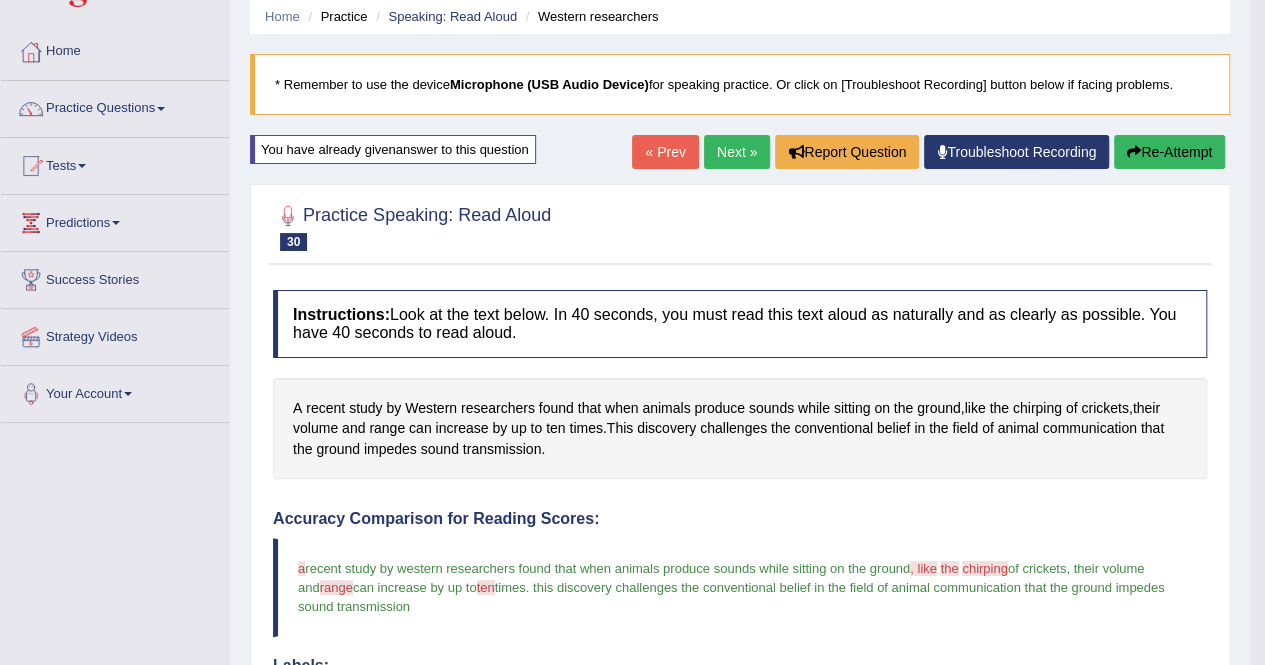 scroll, scrollTop: 4, scrollLeft: 0, axis: vertical 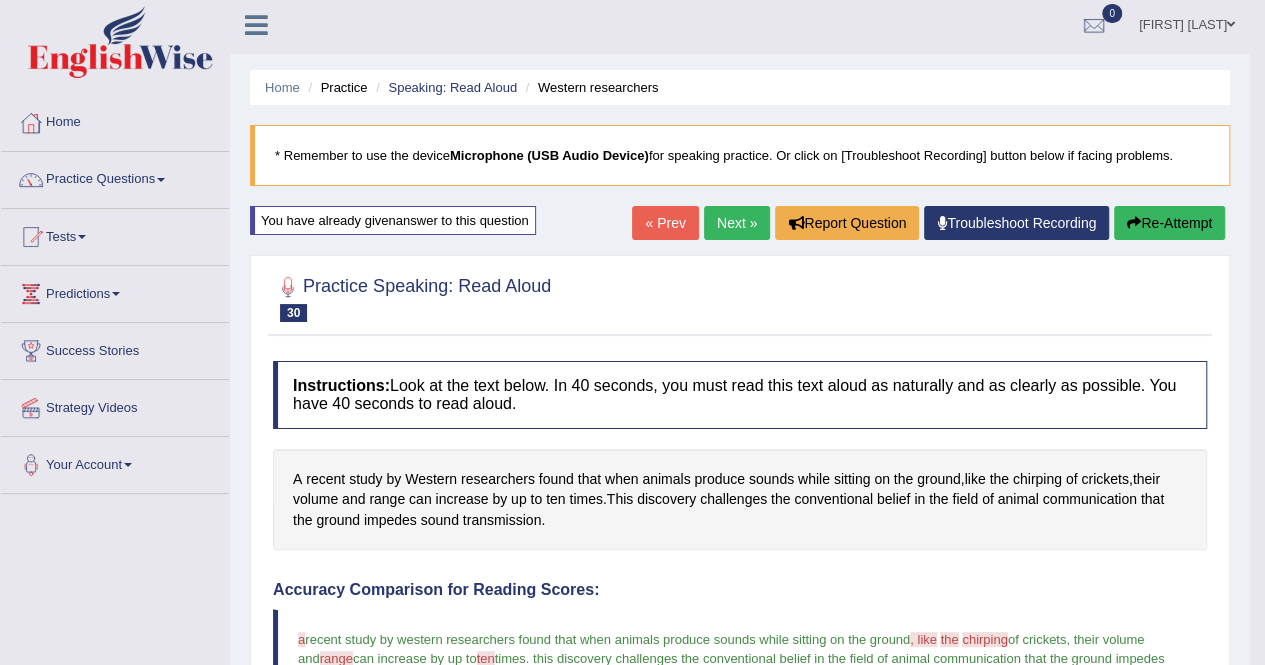 click on "Next »" at bounding box center [737, 223] 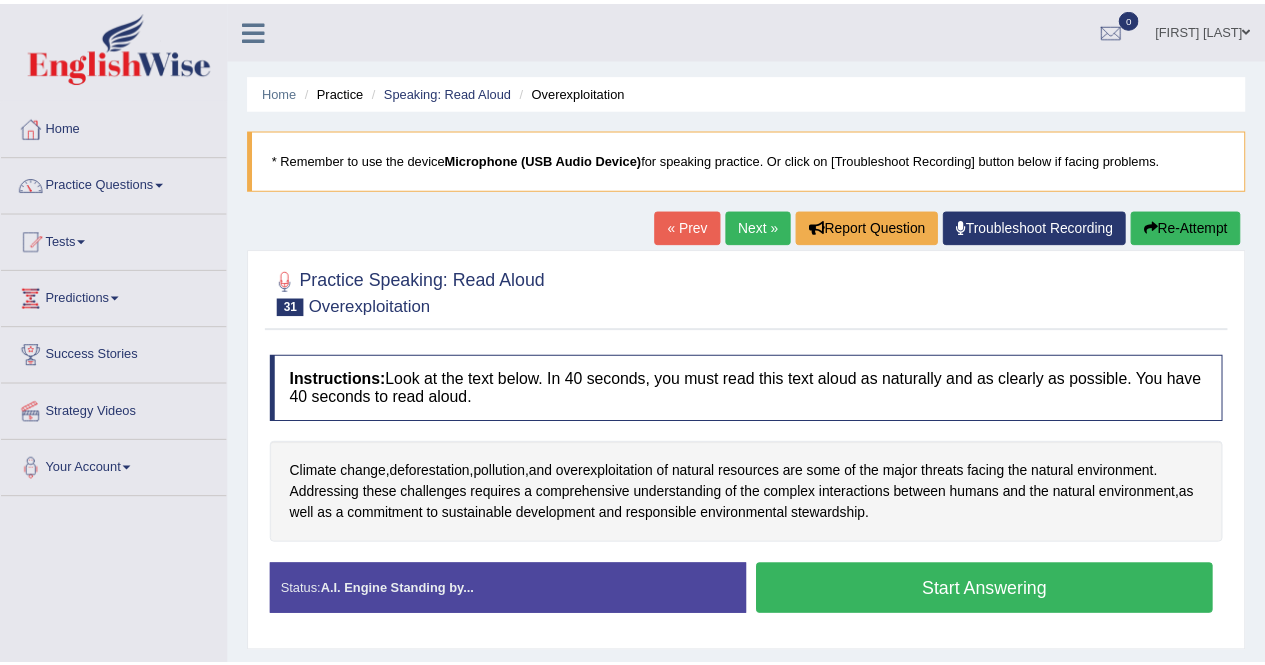 scroll, scrollTop: 0, scrollLeft: 0, axis: both 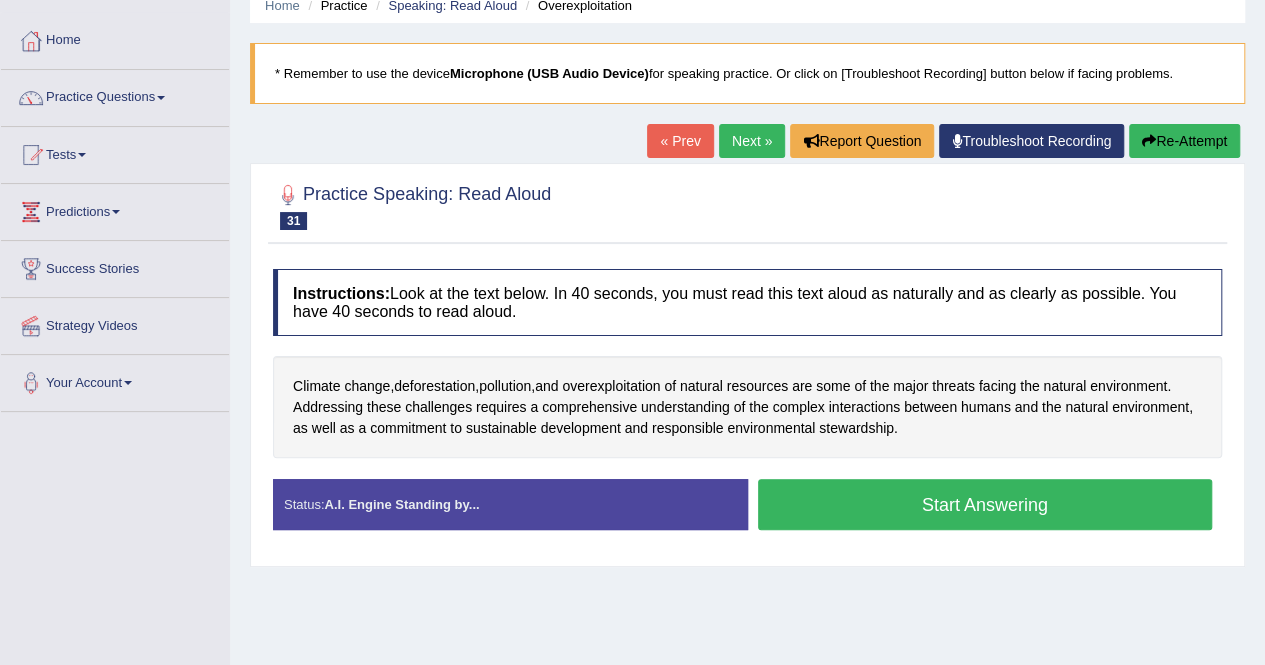 click on "Start Answering" at bounding box center (985, 504) 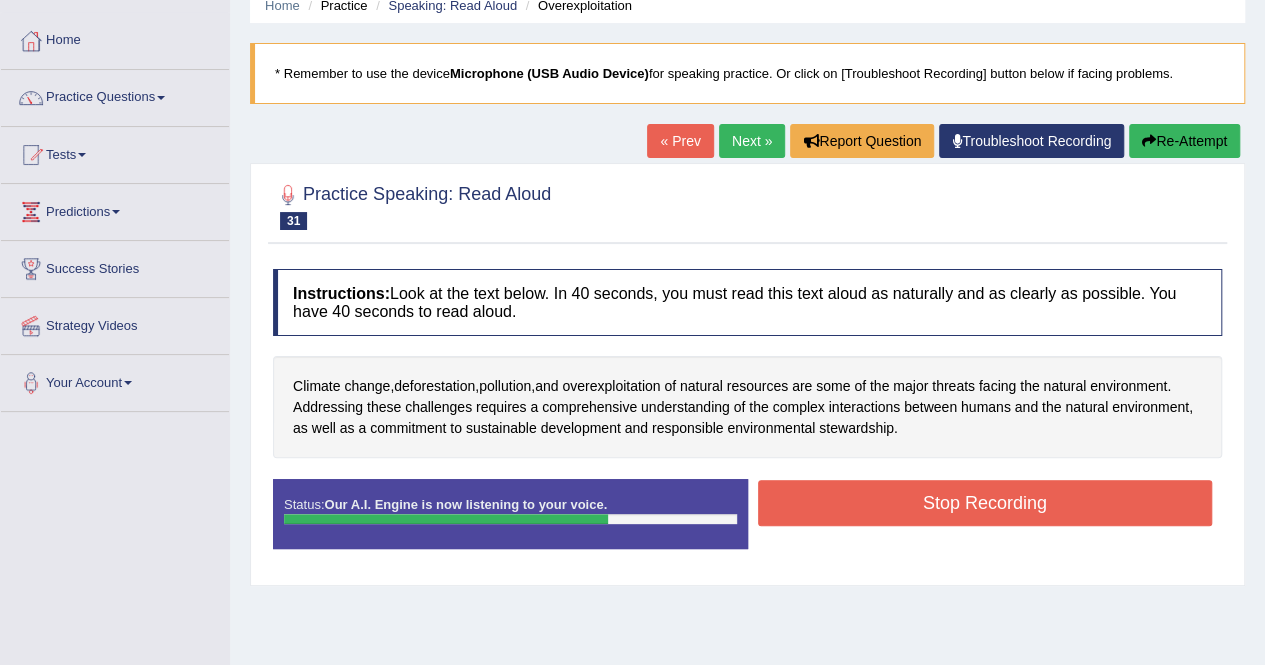 click on "Stop Recording" at bounding box center (985, 503) 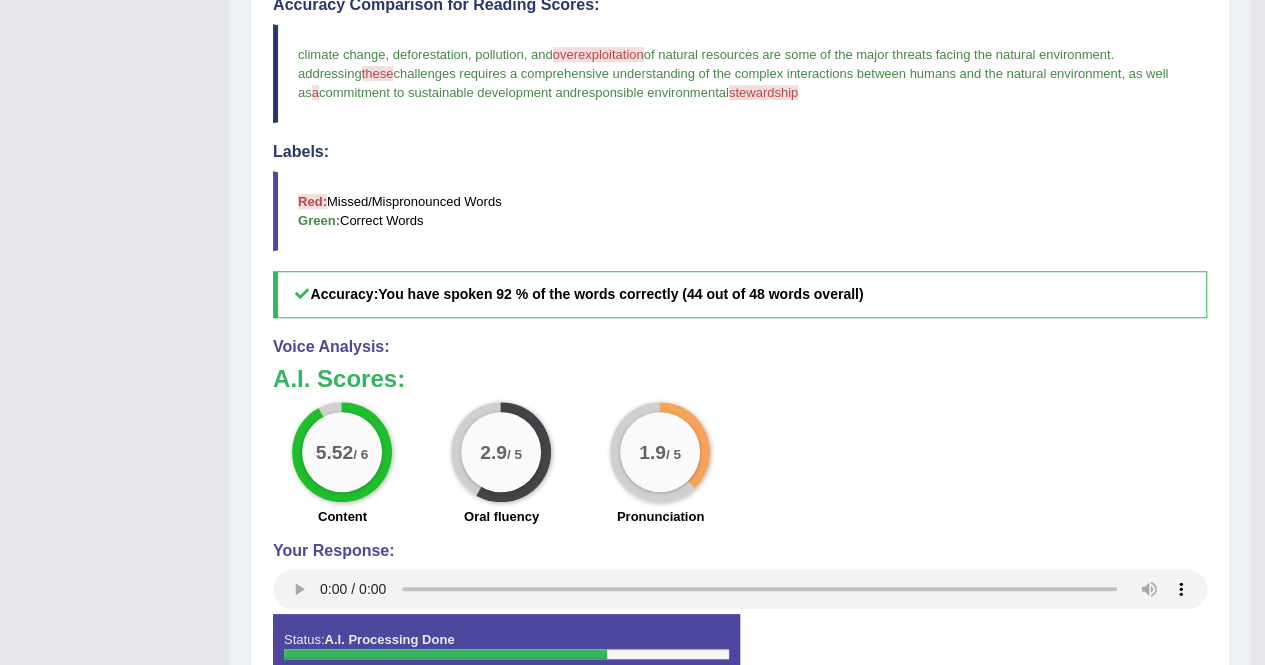 scroll, scrollTop: 581, scrollLeft: 0, axis: vertical 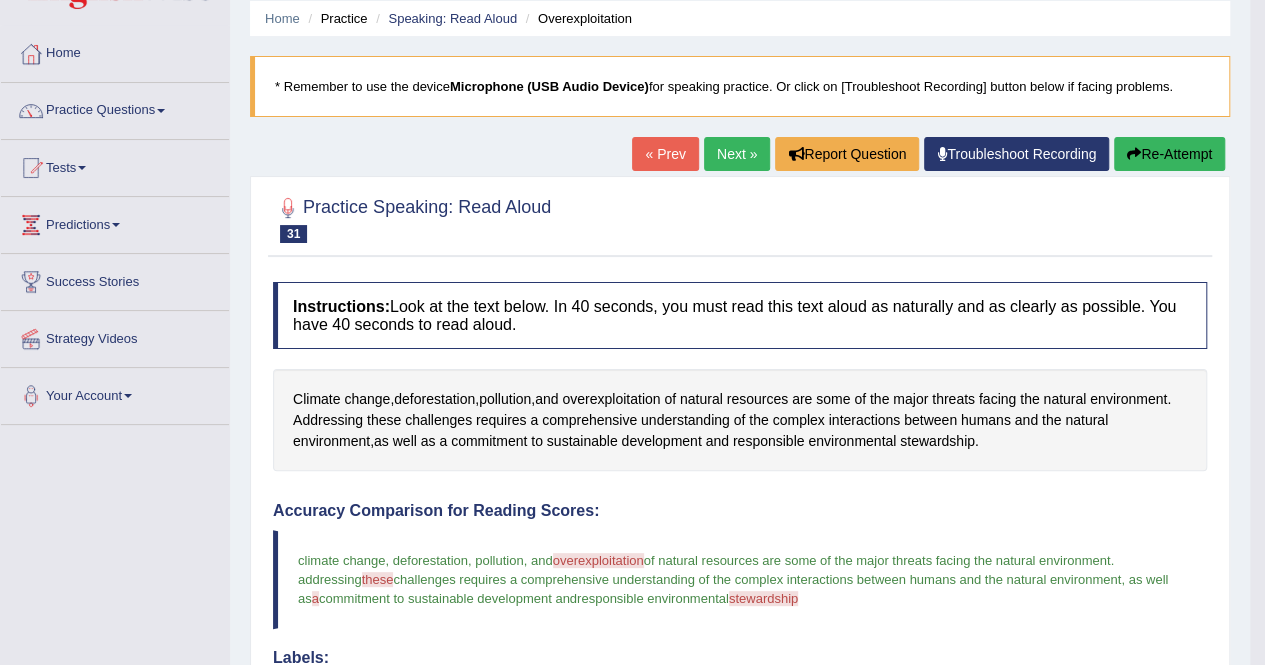 click on "Re-Attempt" at bounding box center [1169, 154] 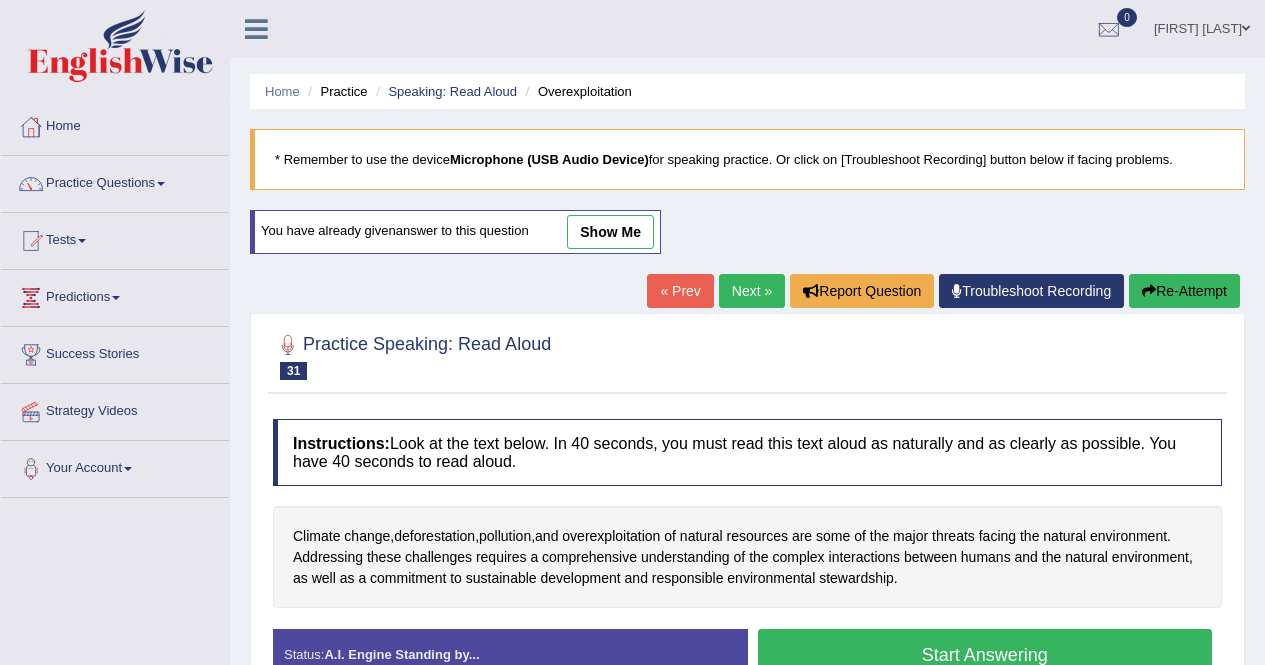 scroll, scrollTop: 73, scrollLeft: 0, axis: vertical 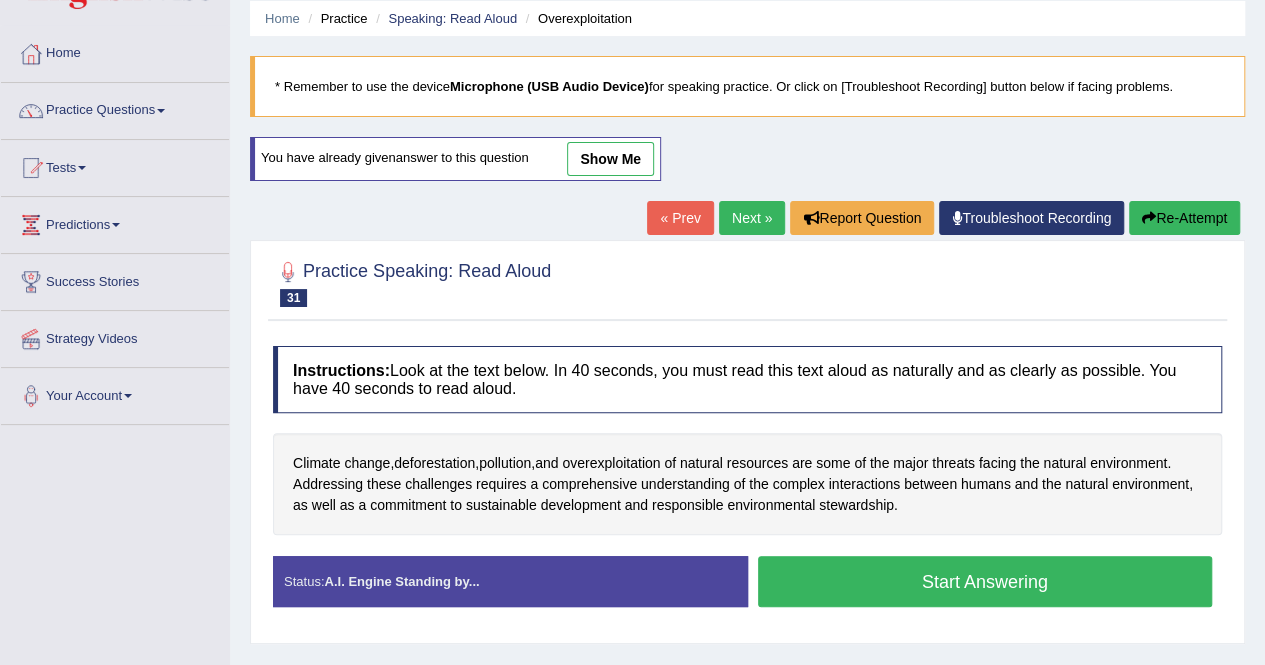 click on "Start Answering" at bounding box center (985, 581) 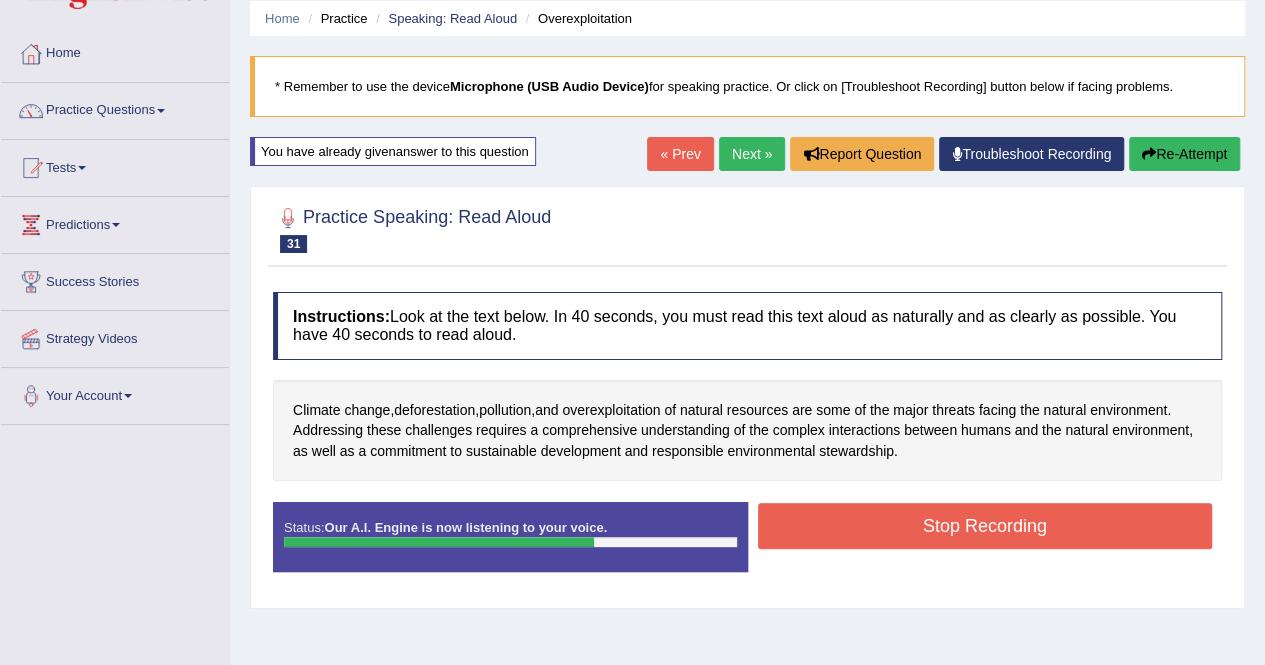 click on "Stop Recording" at bounding box center [985, 526] 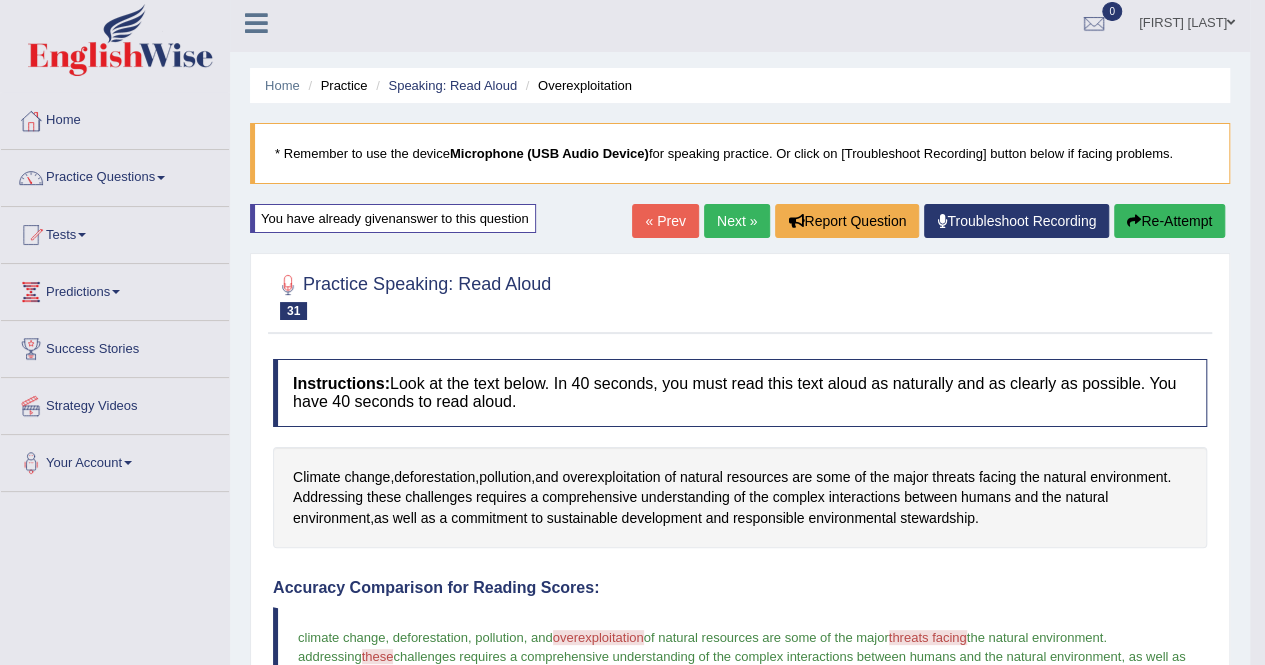 scroll, scrollTop: 4, scrollLeft: 0, axis: vertical 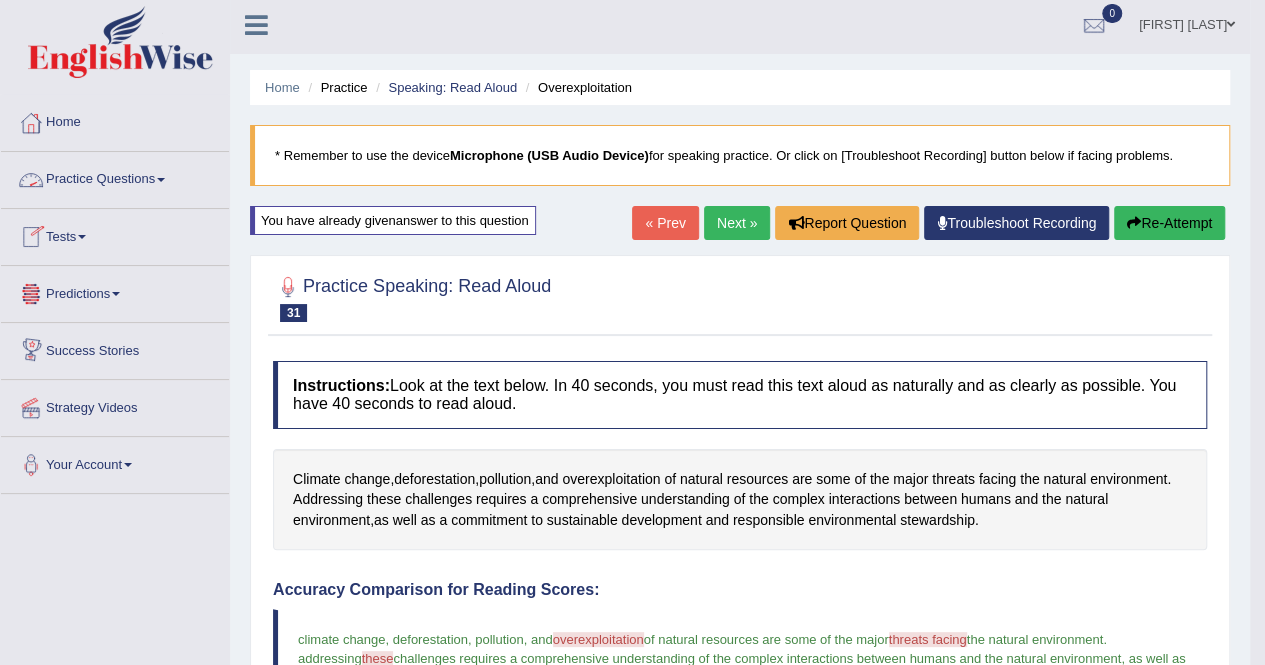 click on "Practice Questions" at bounding box center (115, 177) 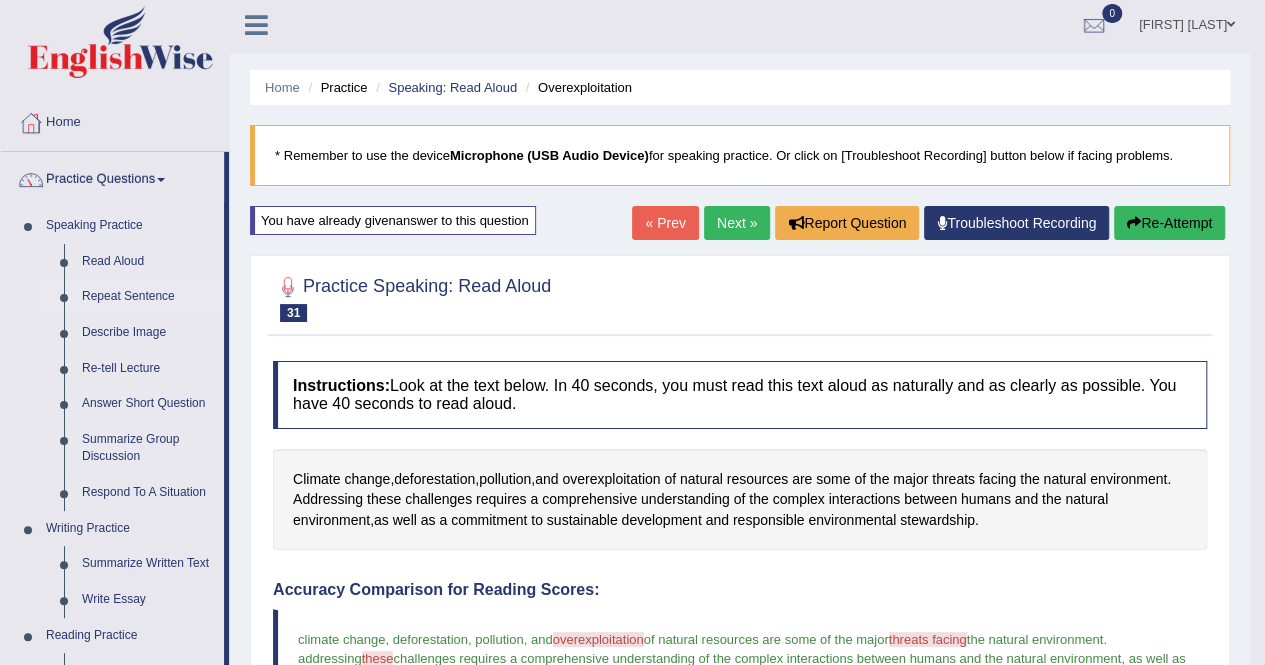 click on "Repeat Sentence" at bounding box center [148, 297] 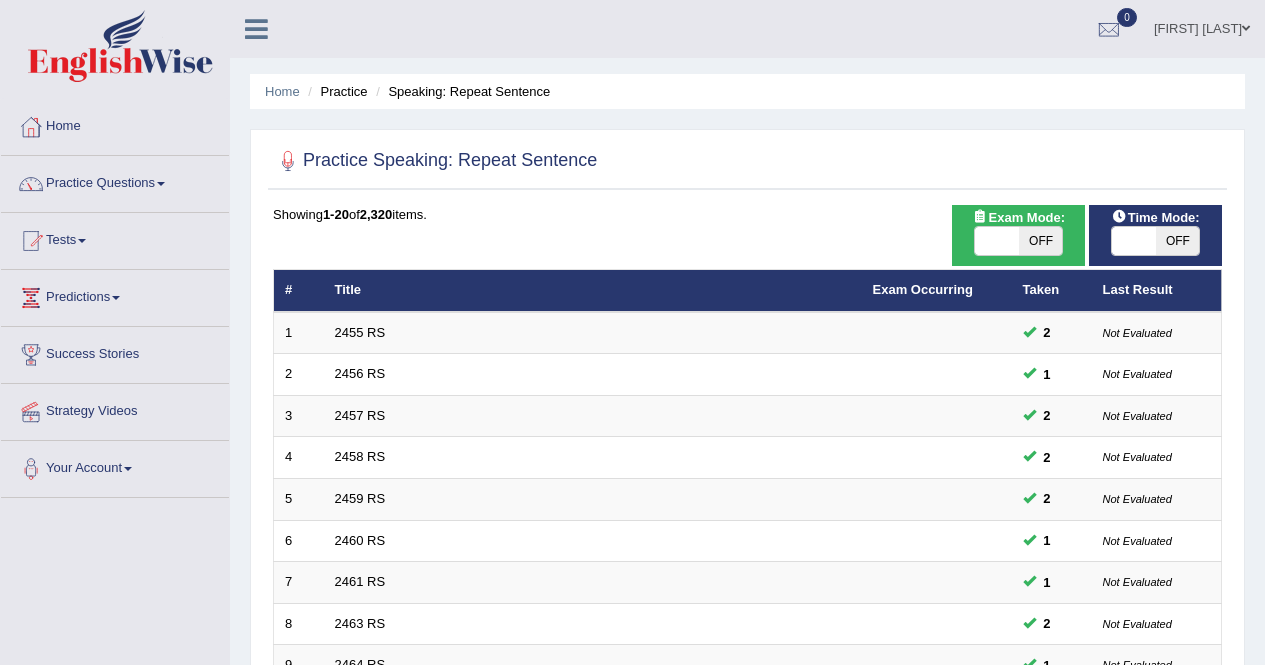 scroll, scrollTop: 0, scrollLeft: 0, axis: both 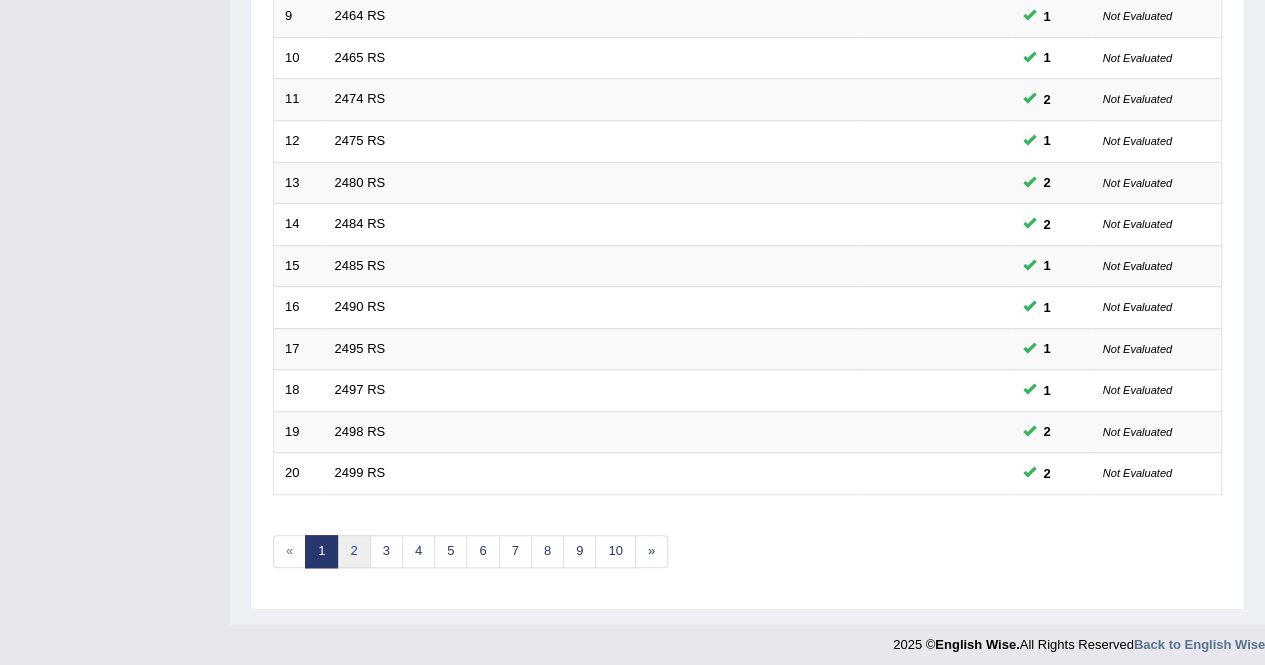 click on "2" at bounding box center (353, 551) 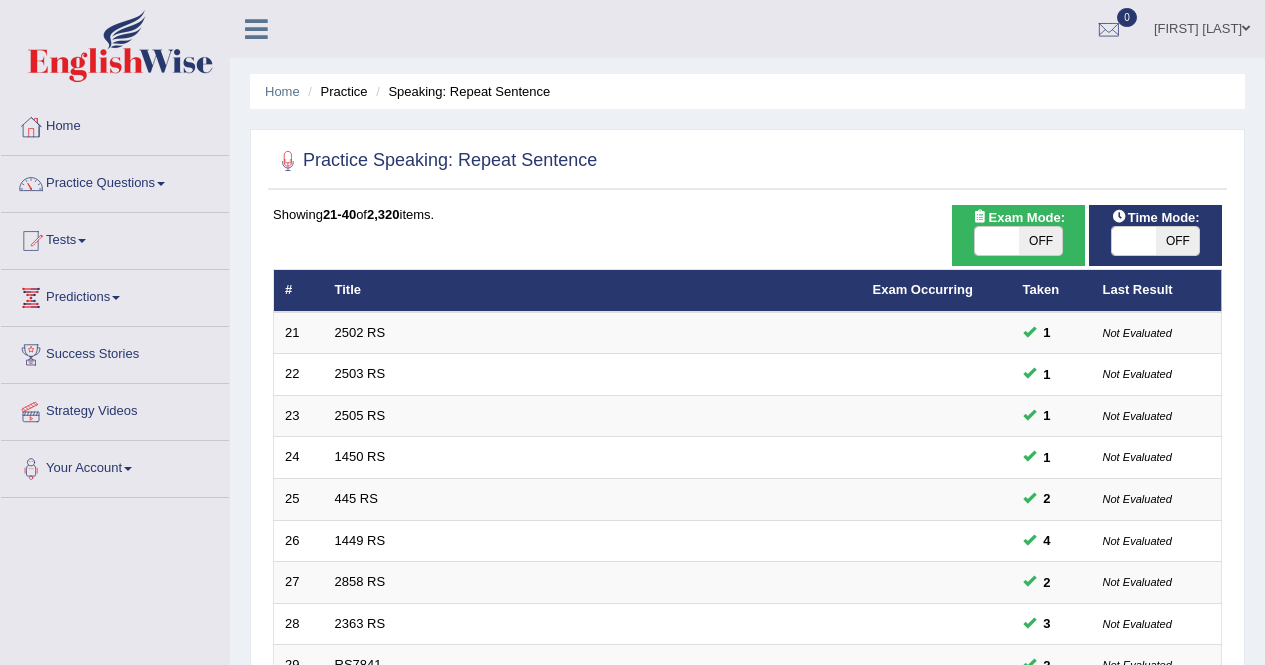 scroll, scrollTop: 0, scrollLeft: 0, axis: both 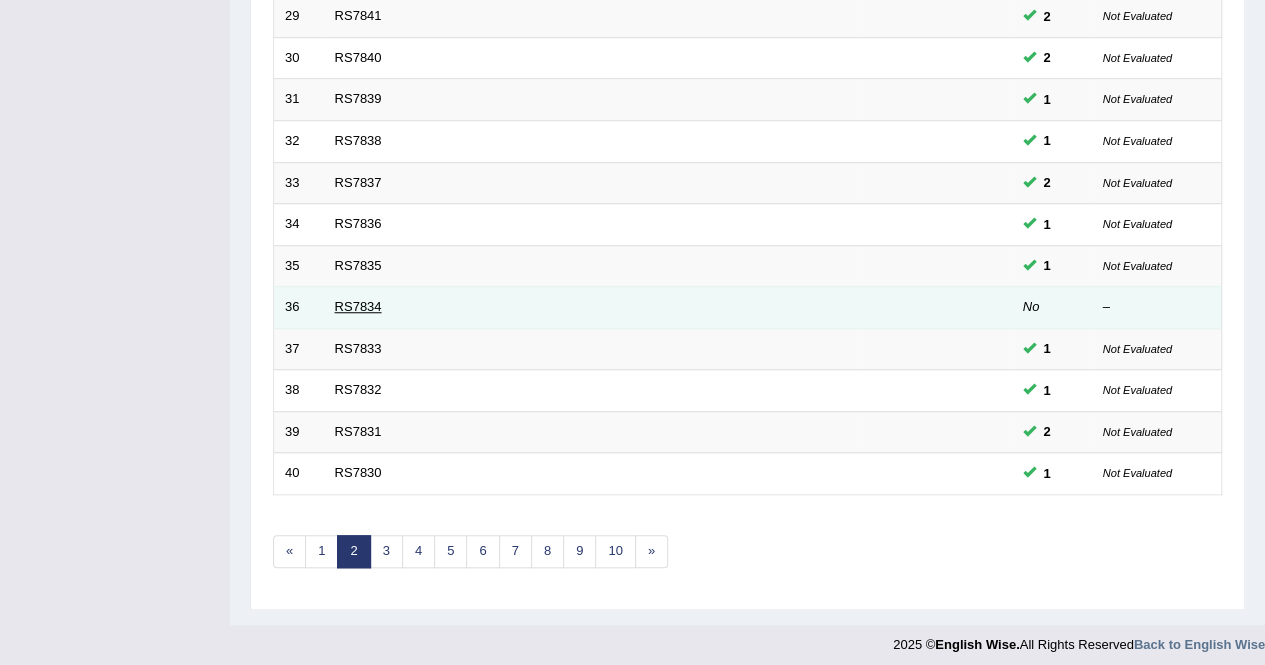 click on "RS7834" at bounding box center (358, 306) 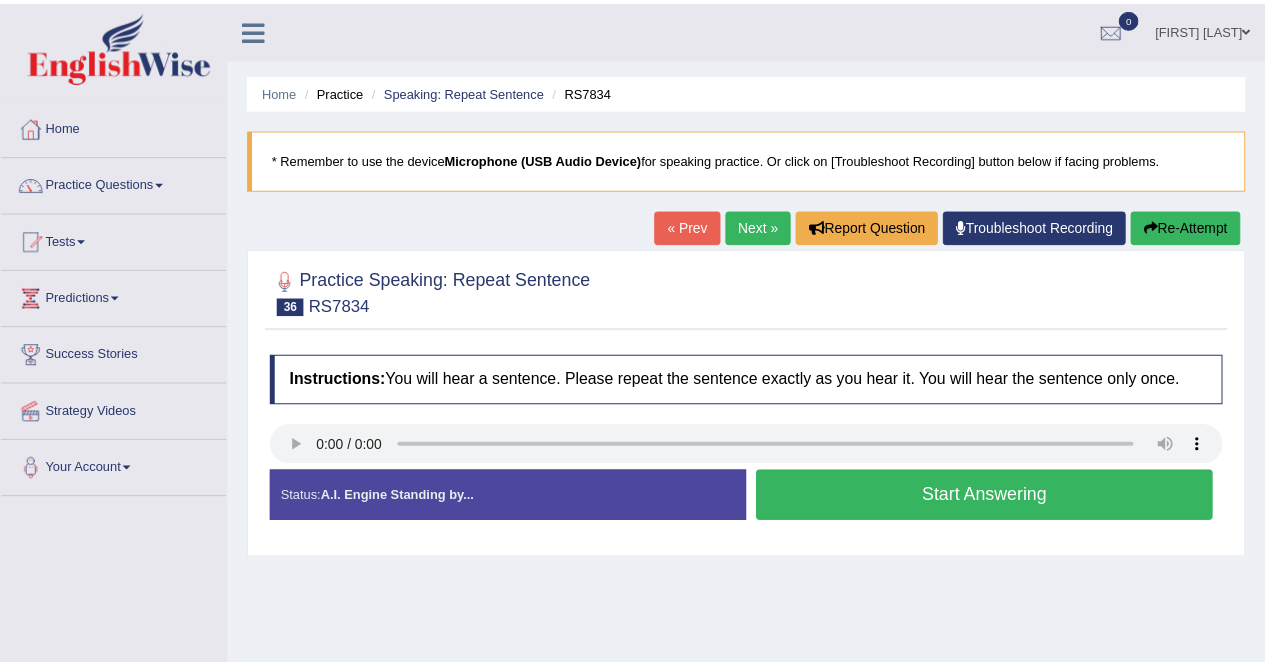 scroll, scrollTop: 0, scrollLeft: 0, axis: both 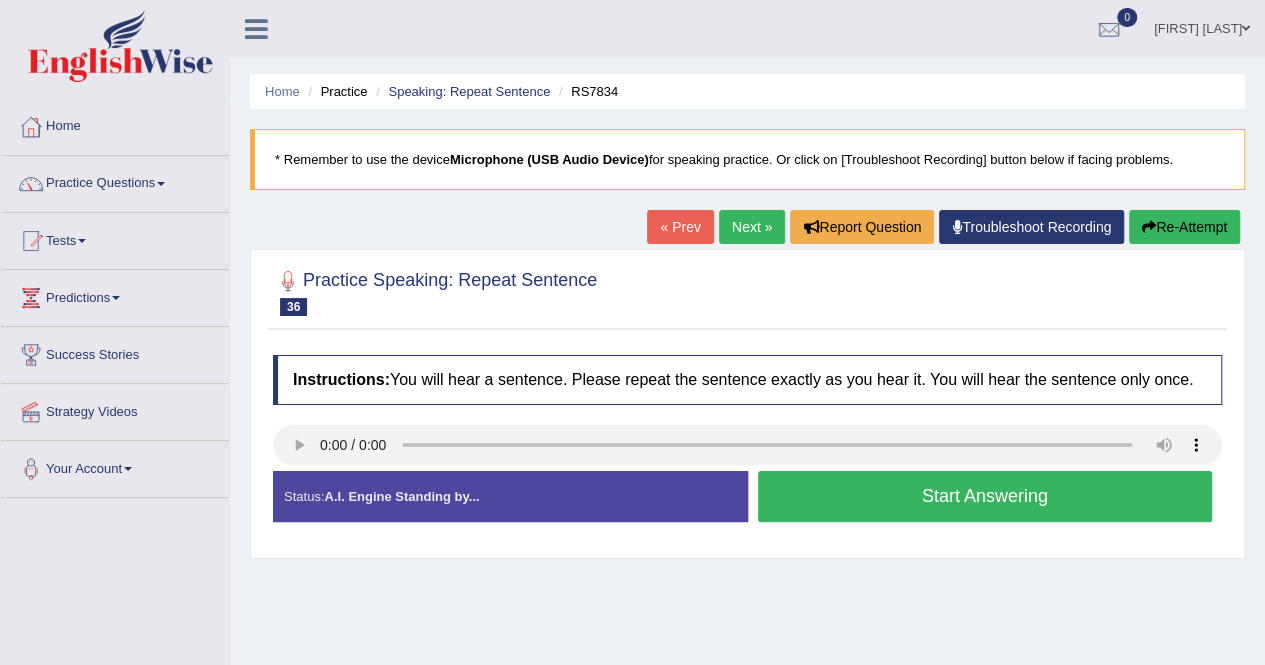 click on "Start Answering" at bounding box center (985, 496) 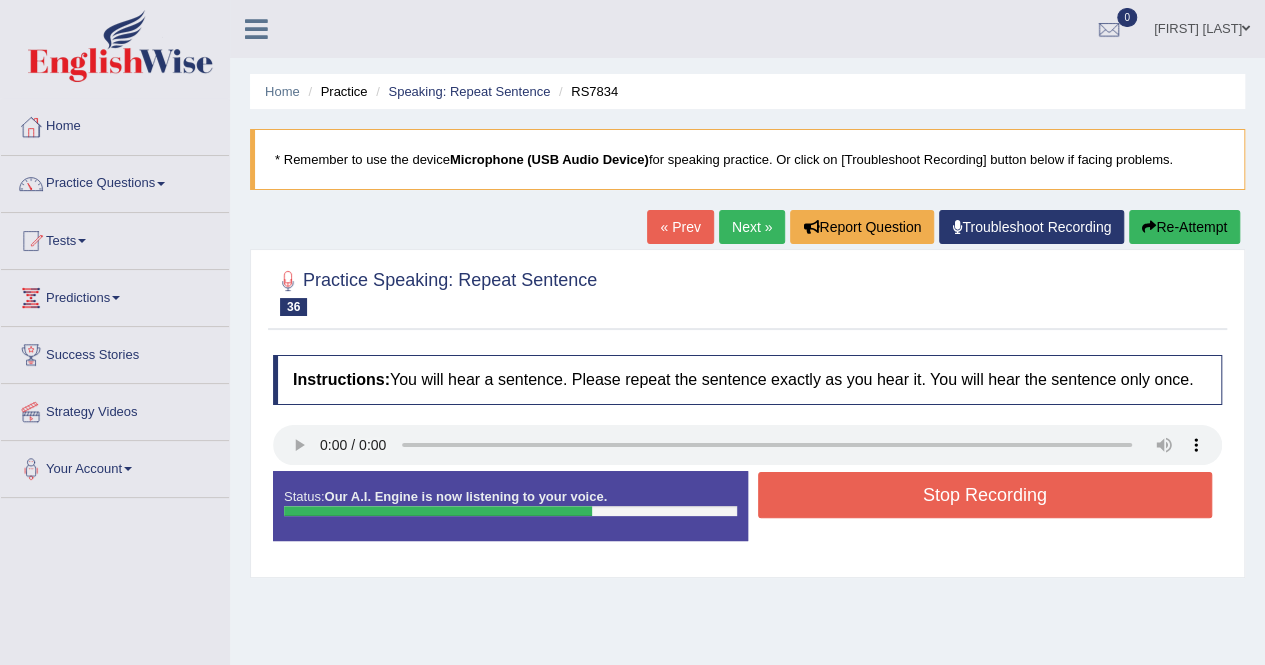 click on "Stop Recording" at bounding box center [985, 495] 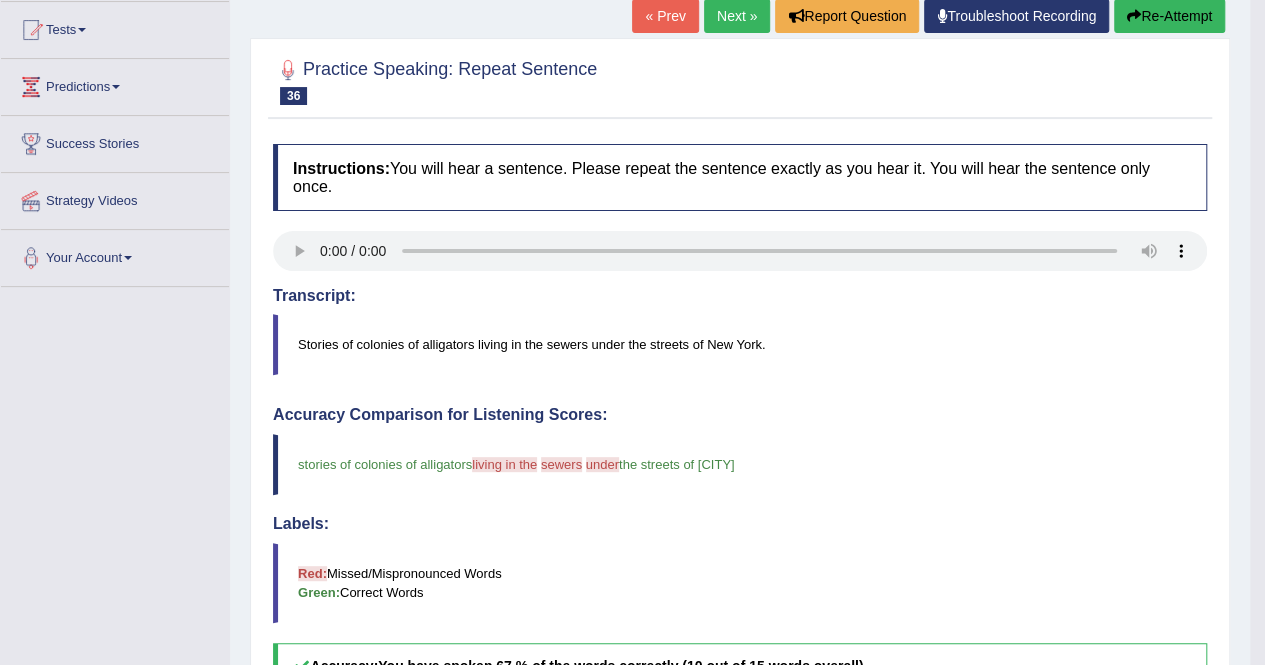 scroll, scrollTop: 0, scrollLeft: 0, axis: both 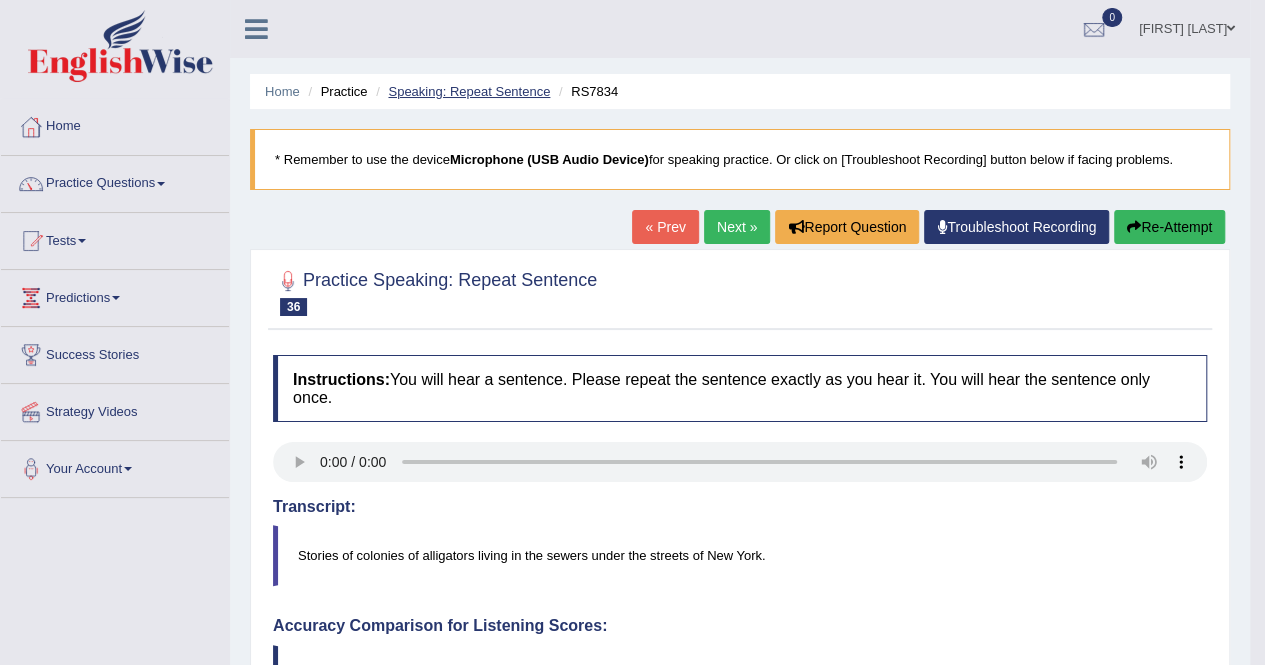click on "Speaking: Repeat Sentence" at bounding box center [469, 91] 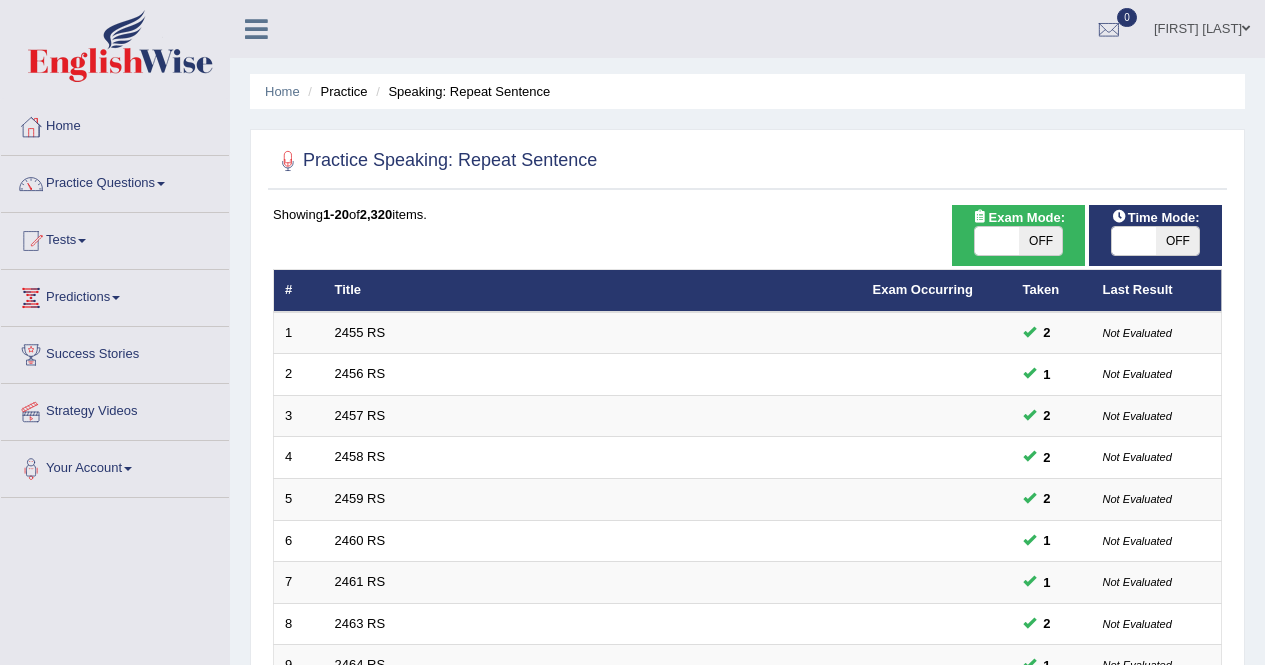 scroll, scrollTop: 0, scrollLeft: 0, axis: both 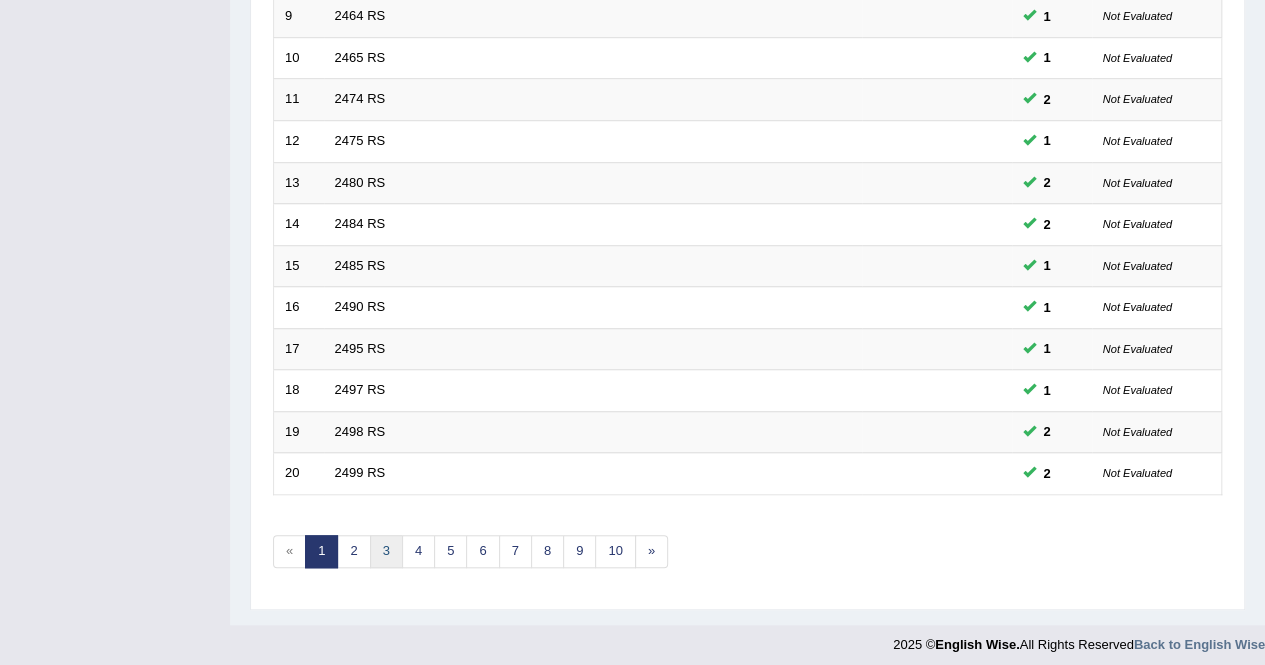 click on "3" at bounding box center [386, 551] 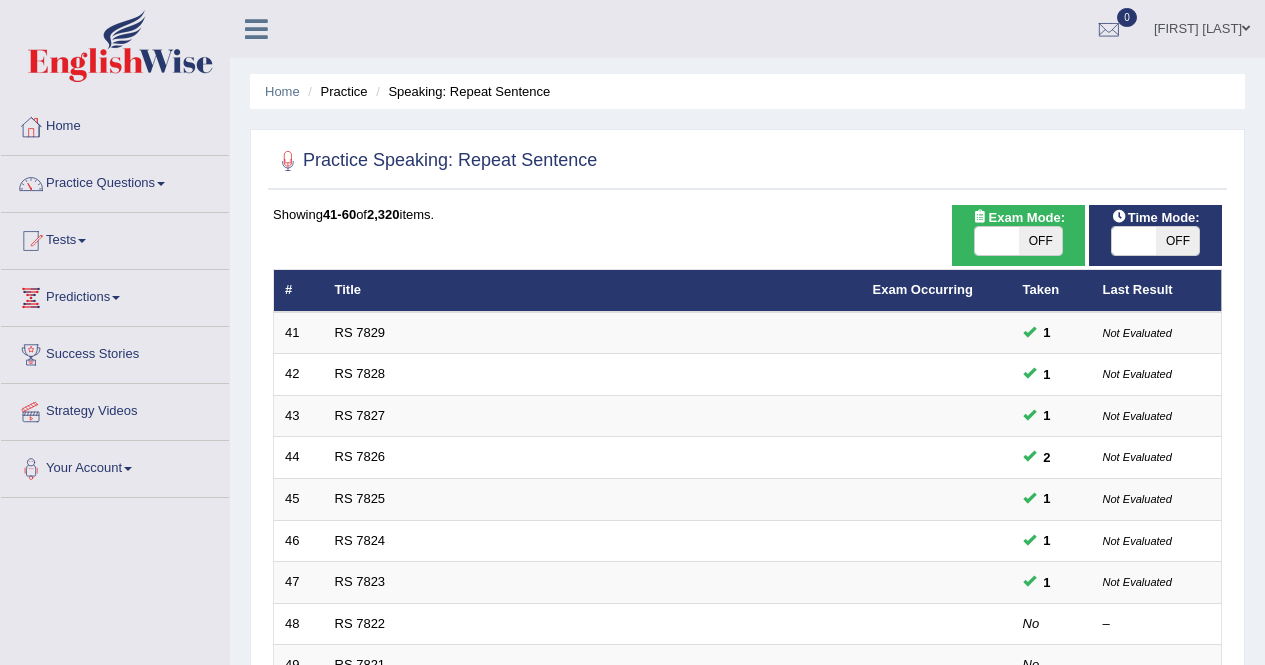 scroll, scrollTop: 0, scrollLeft: 0, axis: both 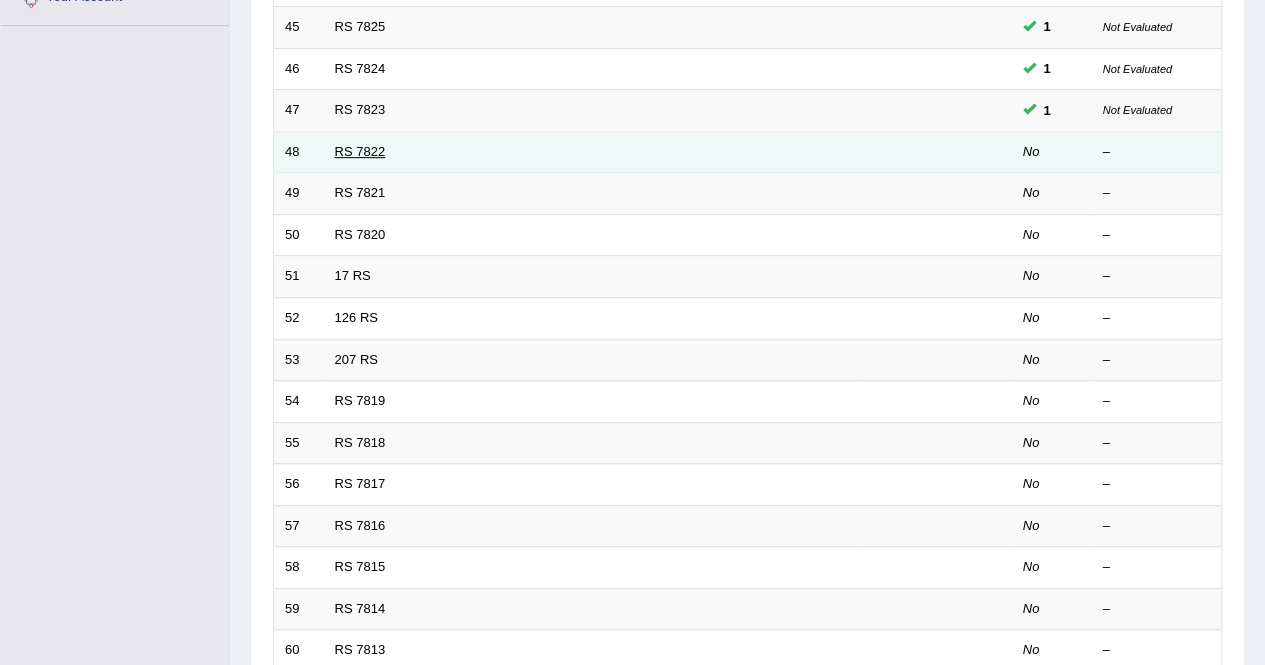 click on "RS 7822" at bounding box center [360, 151] 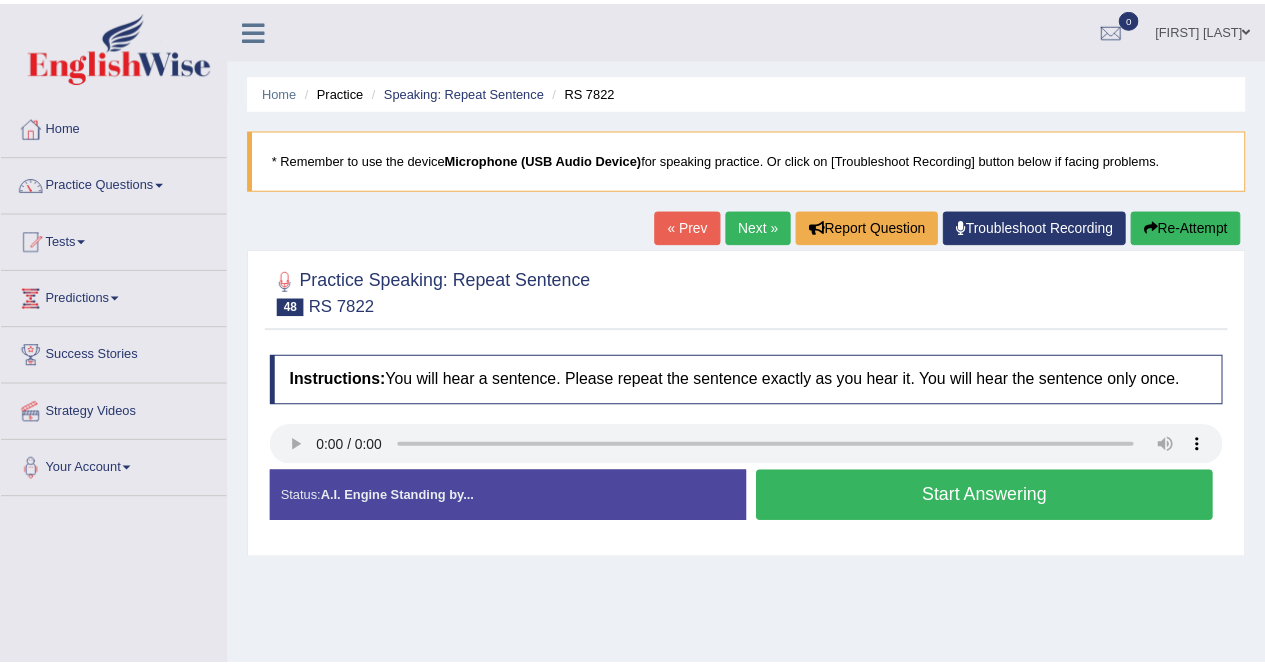 scroll, scrollTop: 0, scrollLeft: 0, axis: both 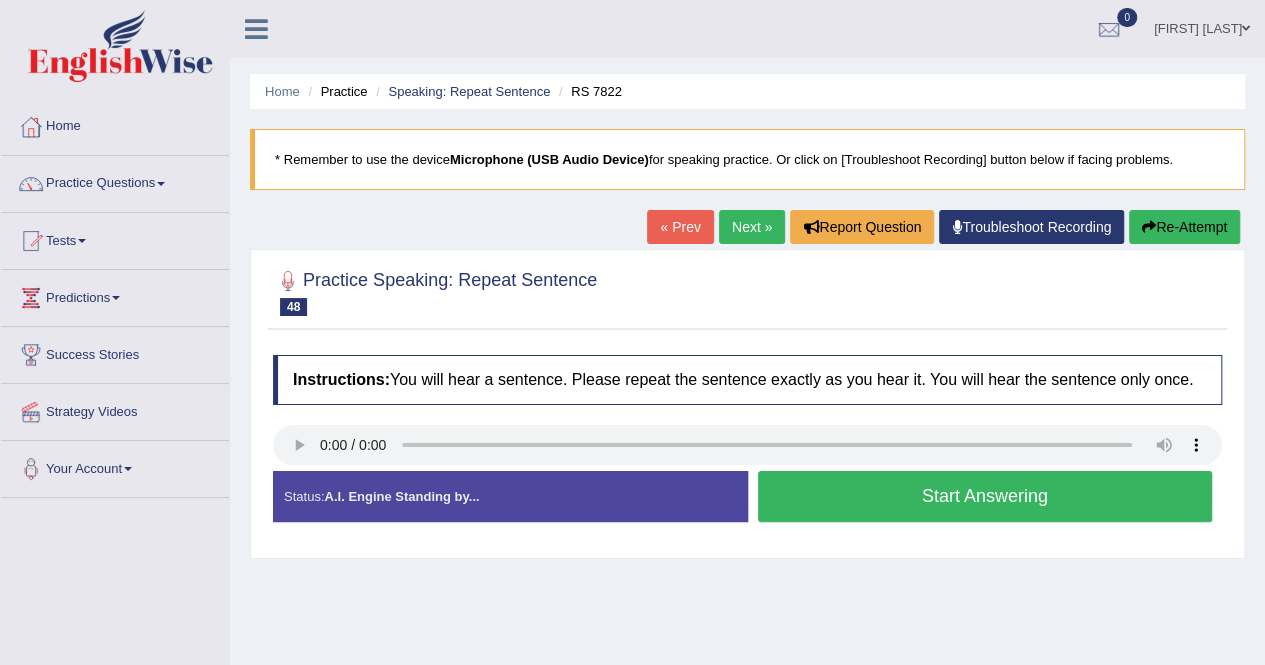 click on "Start Answering" at bounding box center [985, 496] 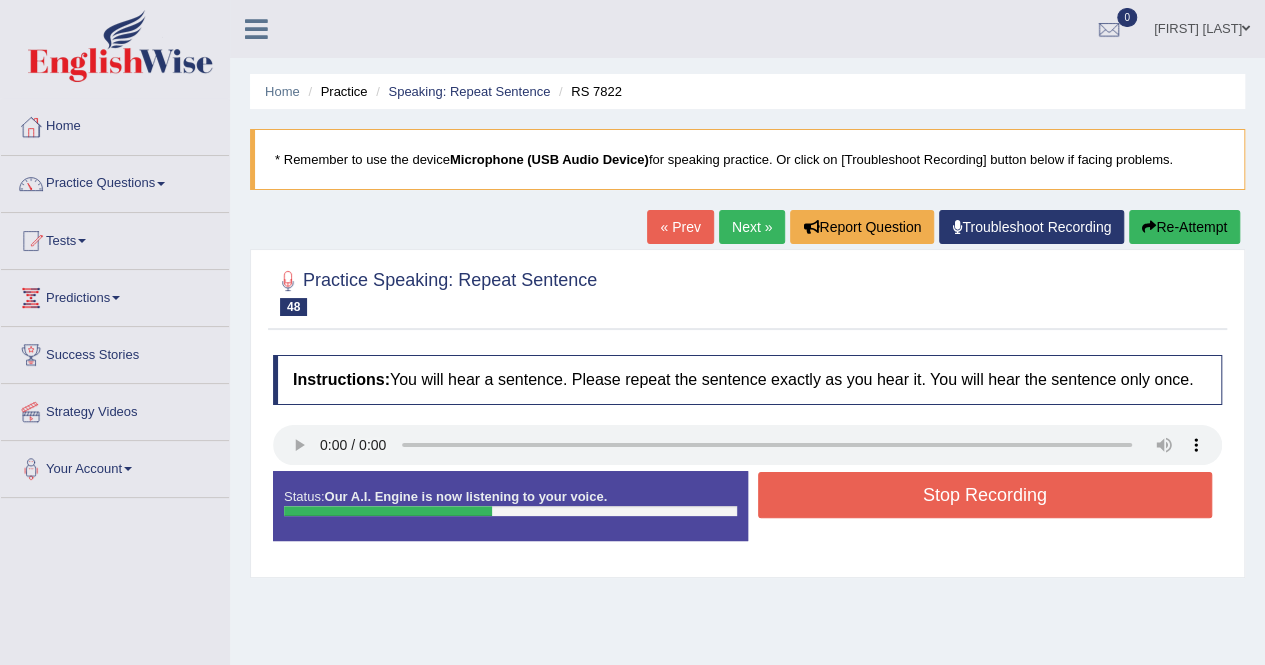 click on "Stop Recording" at bounding box center [985, 495] 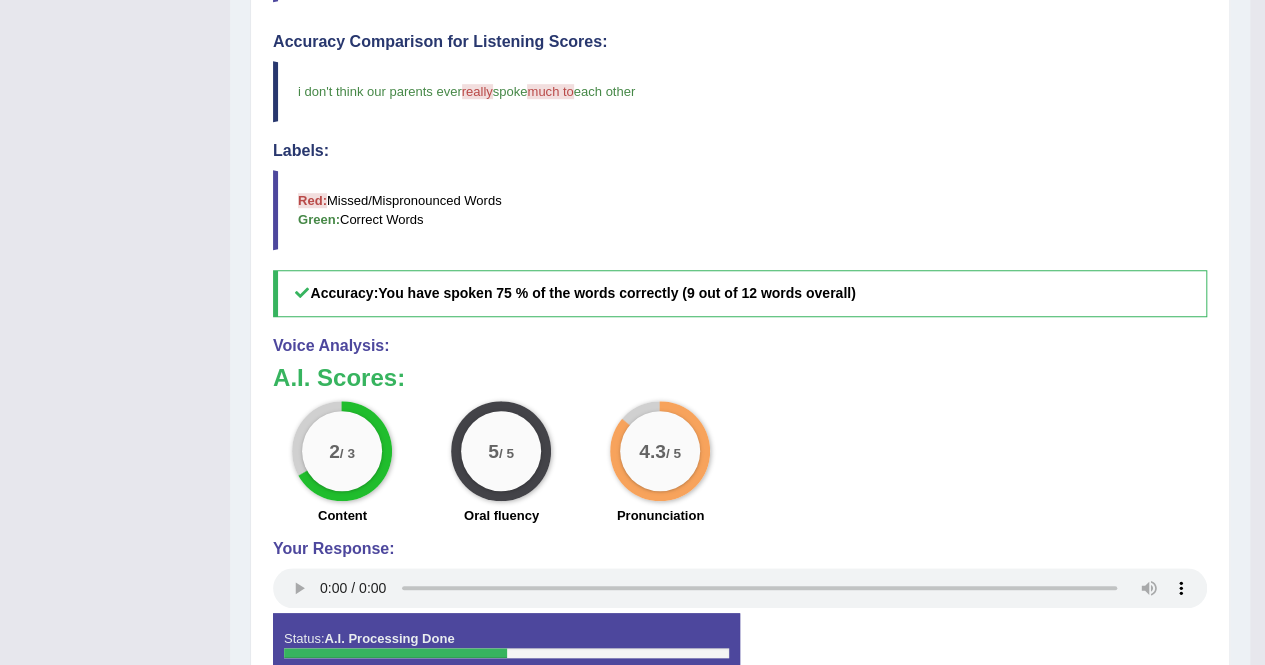 scroll, scrollTop: 585, scrollLeft: 0, axis: vertical 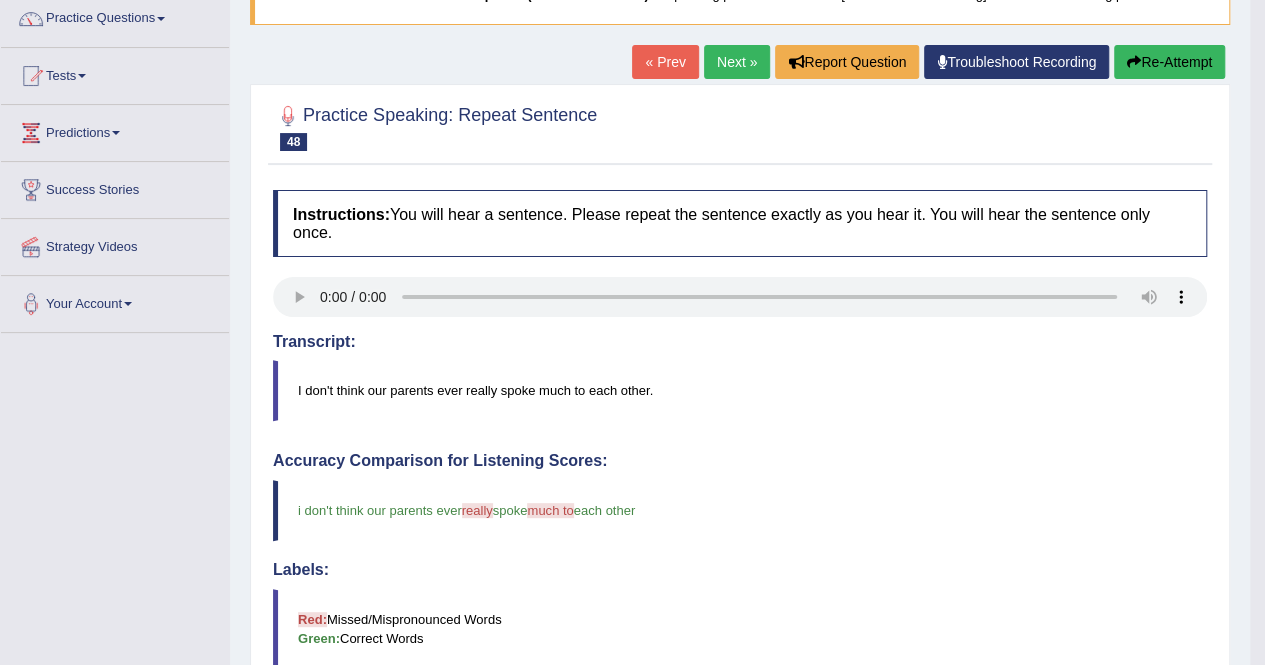 click on "Next »" at bounding box center (737, 62) 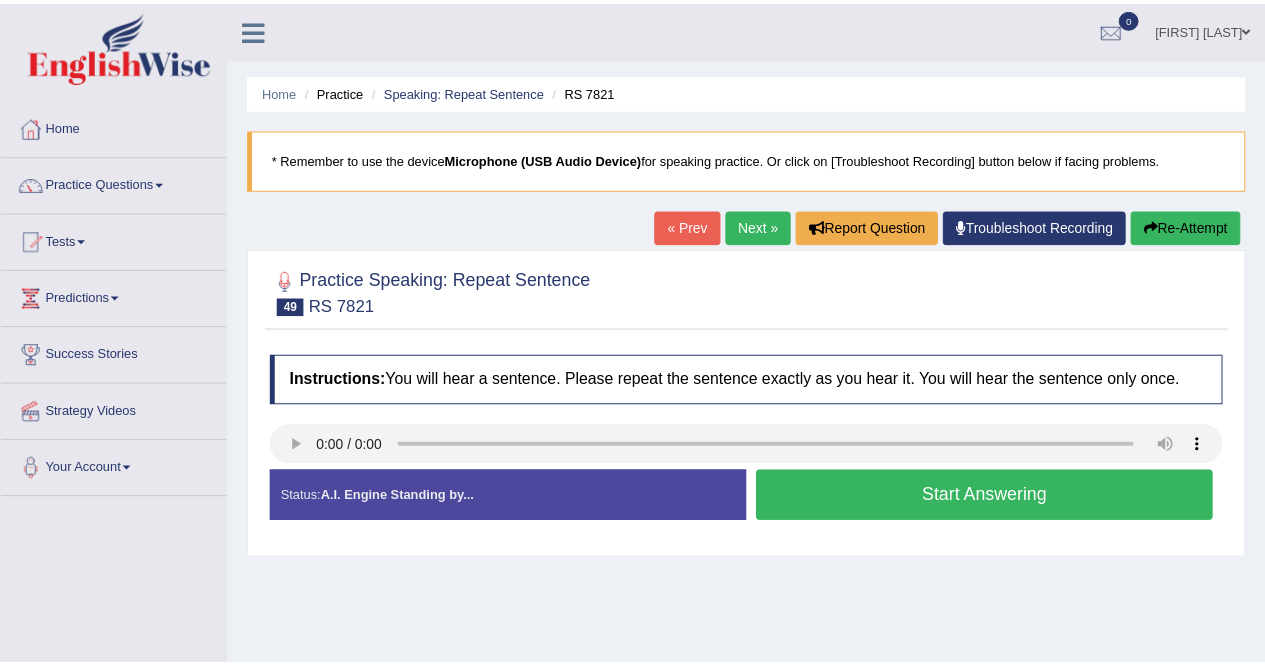scroll, scrollTop: 0, scrollLeft: 0, axis: both 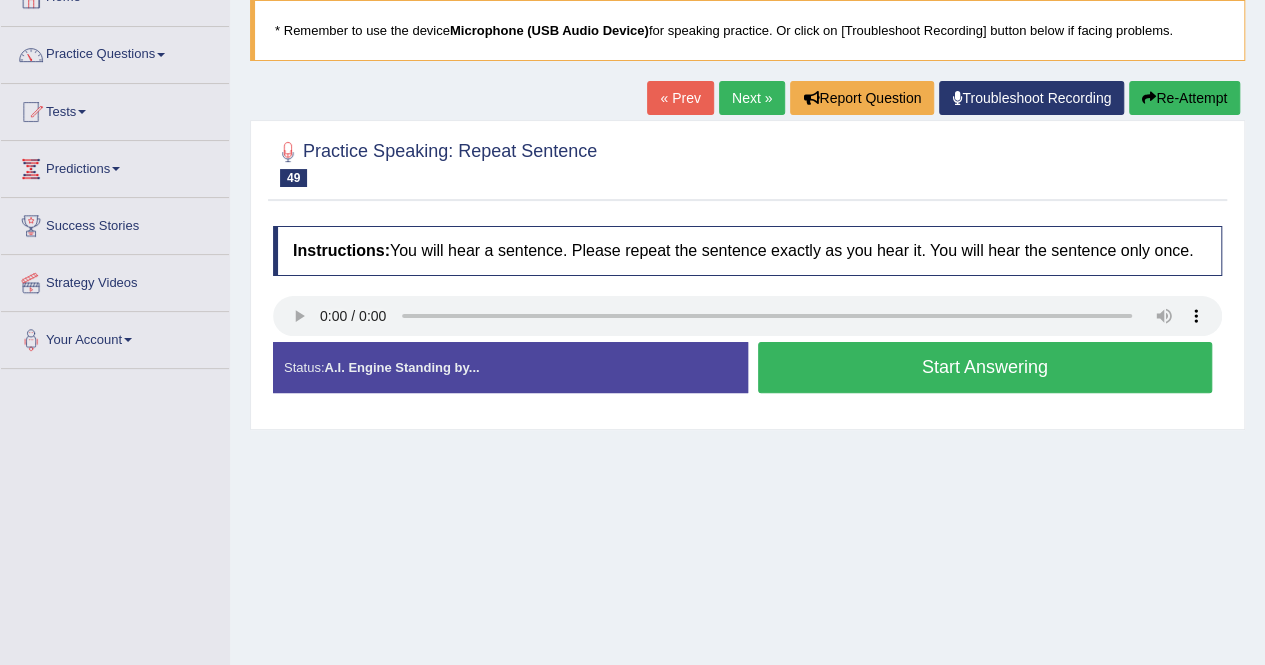 click on "Start Answering" at bounding box center (985, 367) 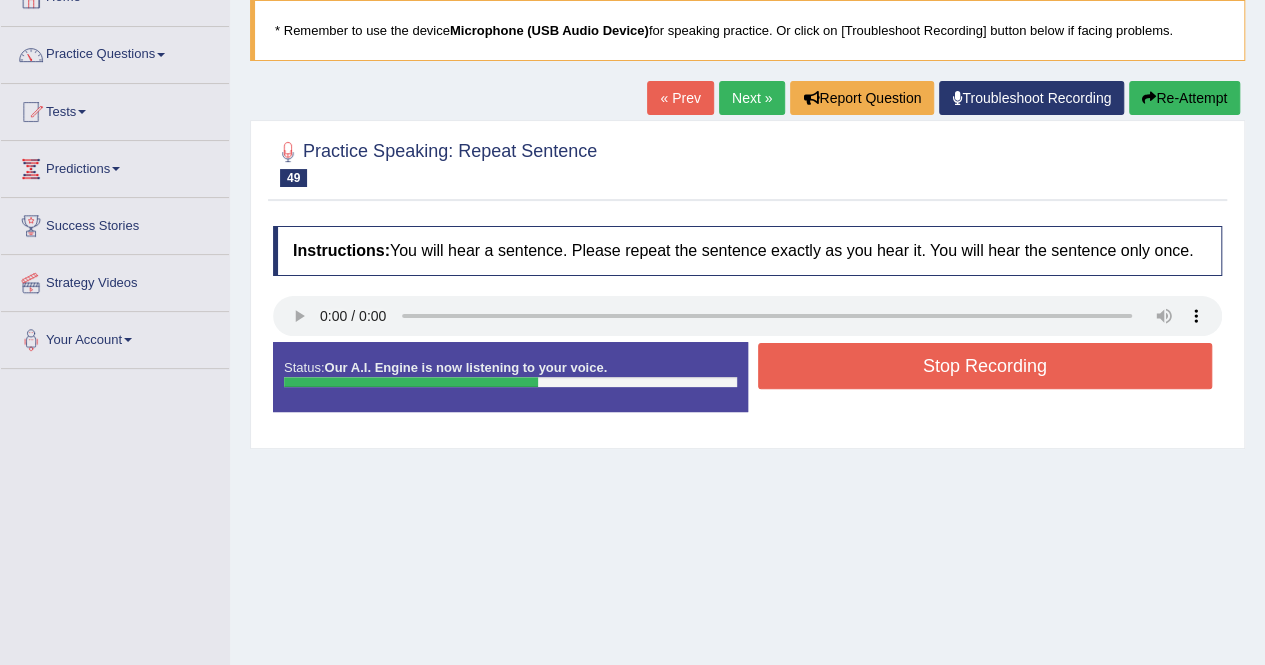 click on "Stop Recording" at bounding box center (985, 366) 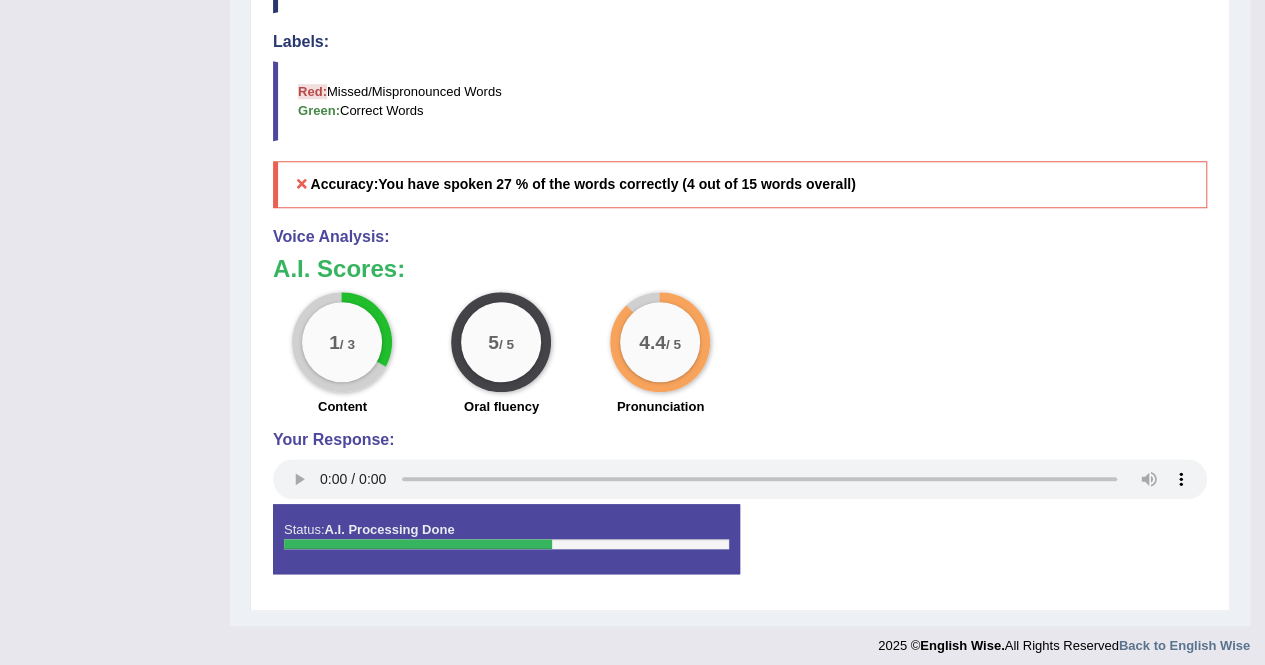 scroll, scrollTop: 698, scrollLeft: 0, axis: vertical 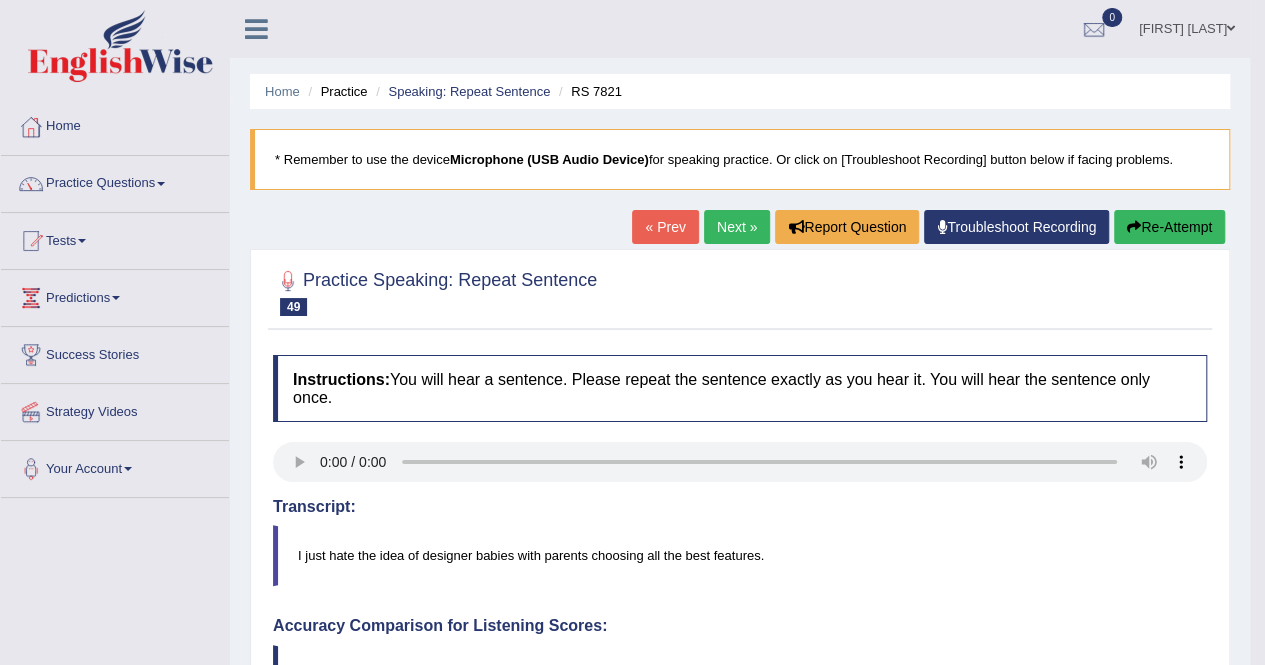 click on "Next »" at bounding box center (737, 227) 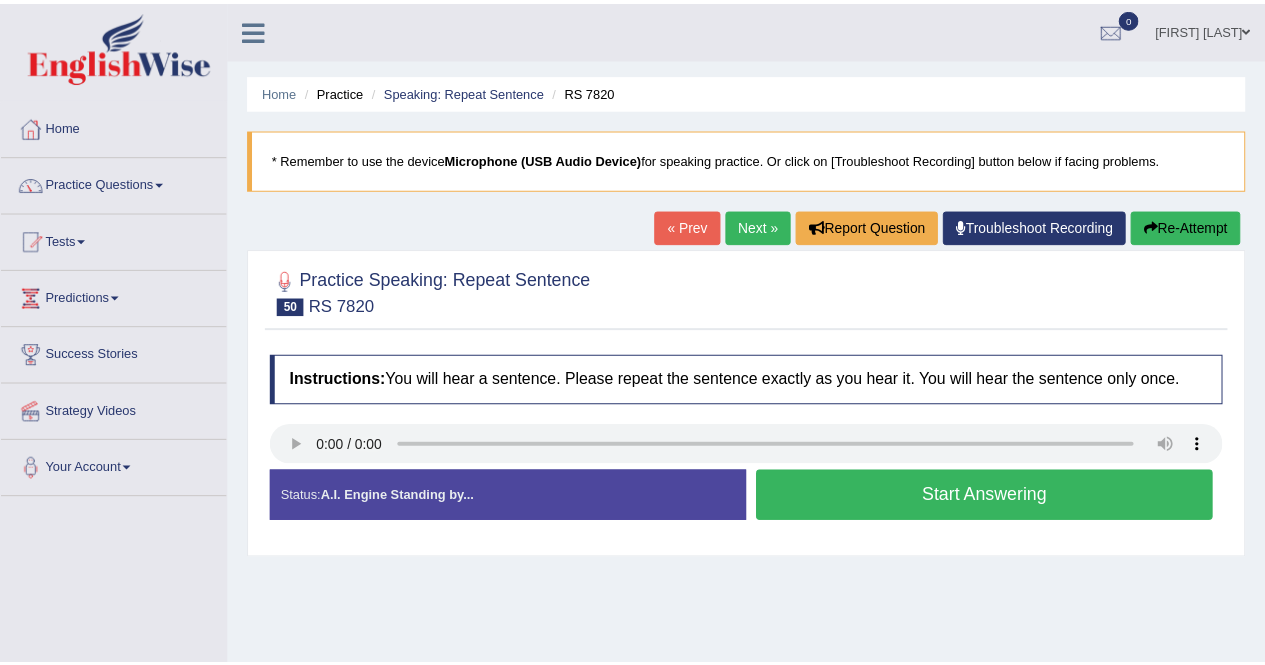 scroll, scrollTop: 0, scrollLeft: 0, axis: both 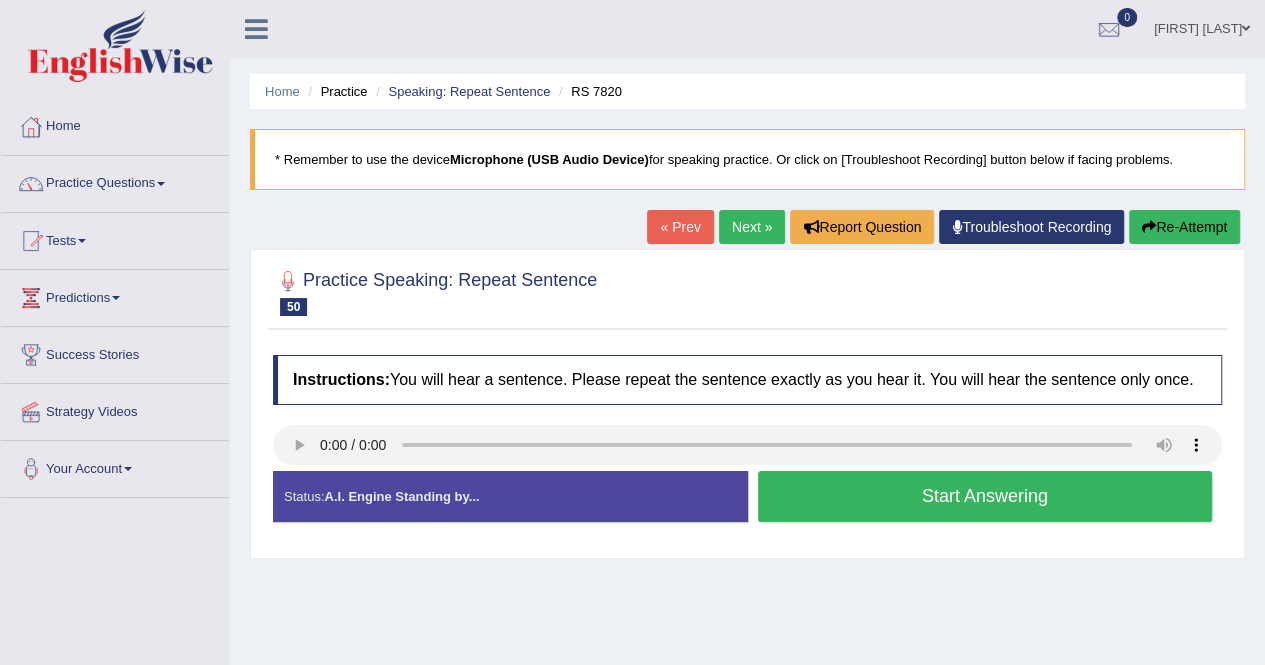 click on "Start Answering" at bounding box center (985, 496) 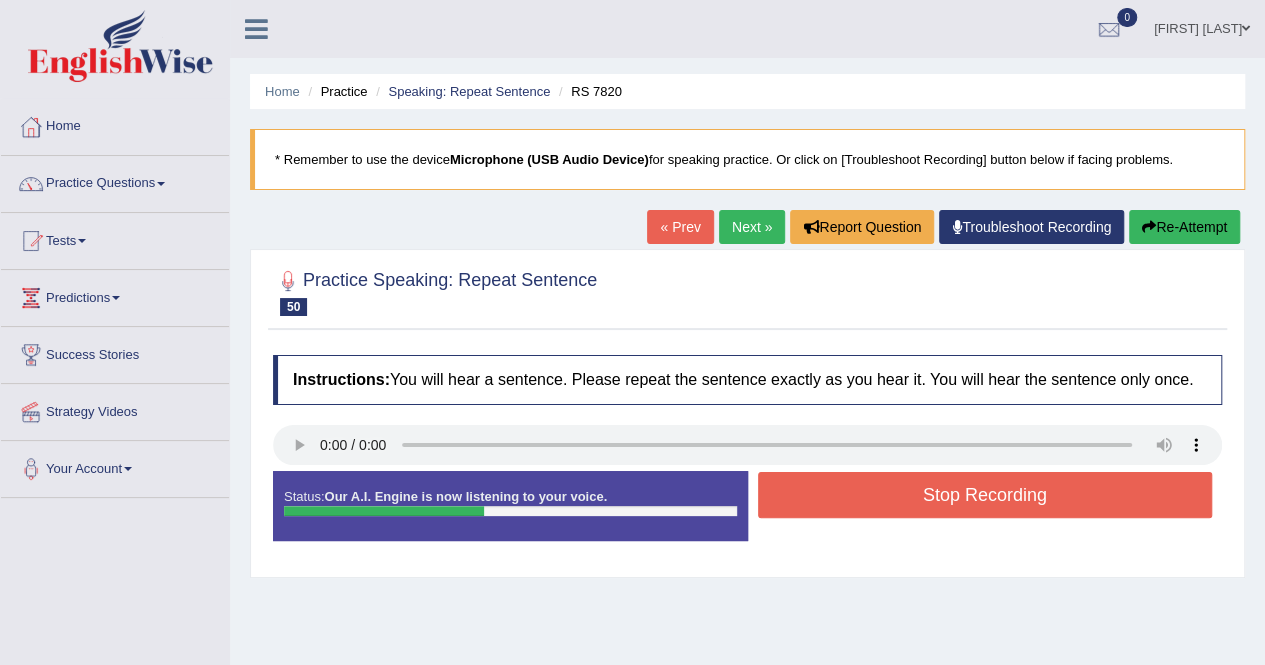 click on "Stop Recording" at bounding box center (985, 495) 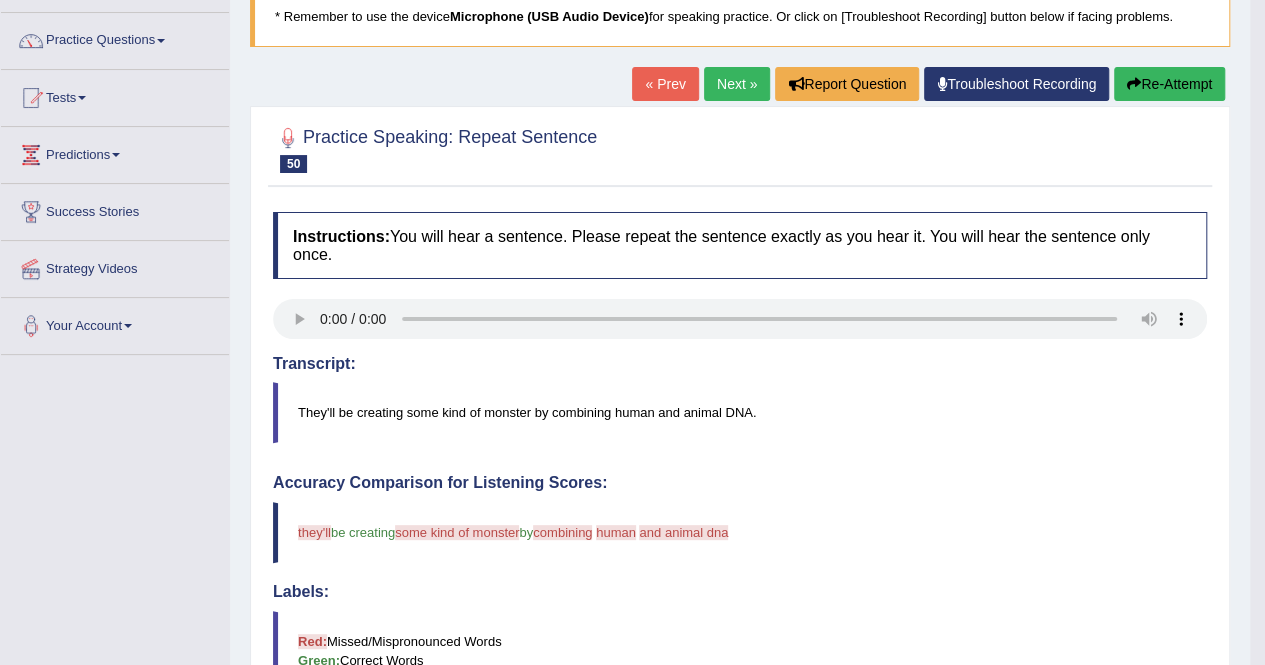 scroll, scrollTop: 145, scrollLeft: 0, axis: vertical 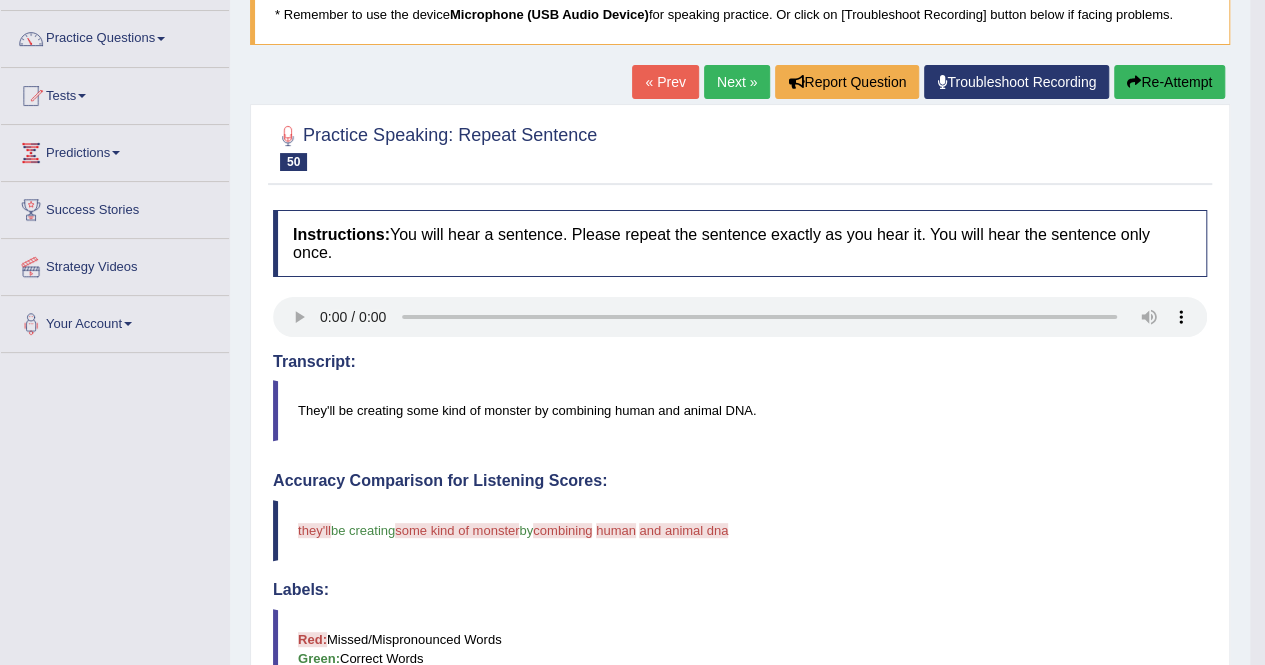 click on "Next »" at bounding box center (737, 82) 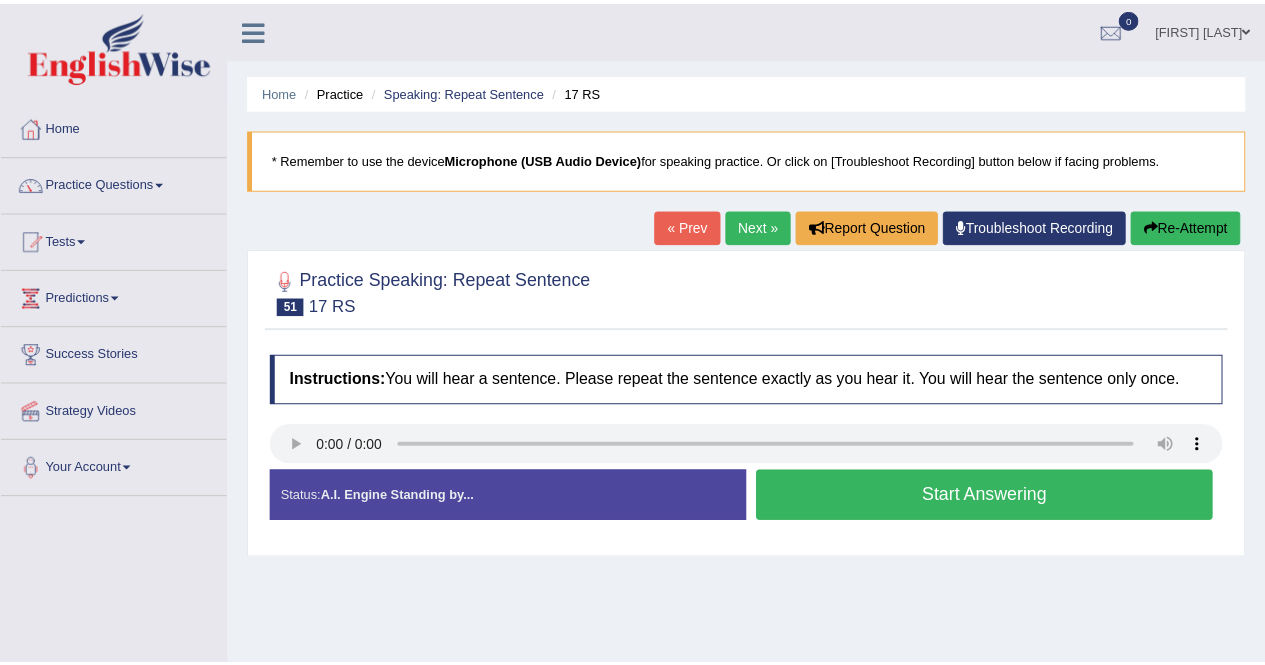 scroll, scrollTop: 0, scrollLeft: 0, axis: both 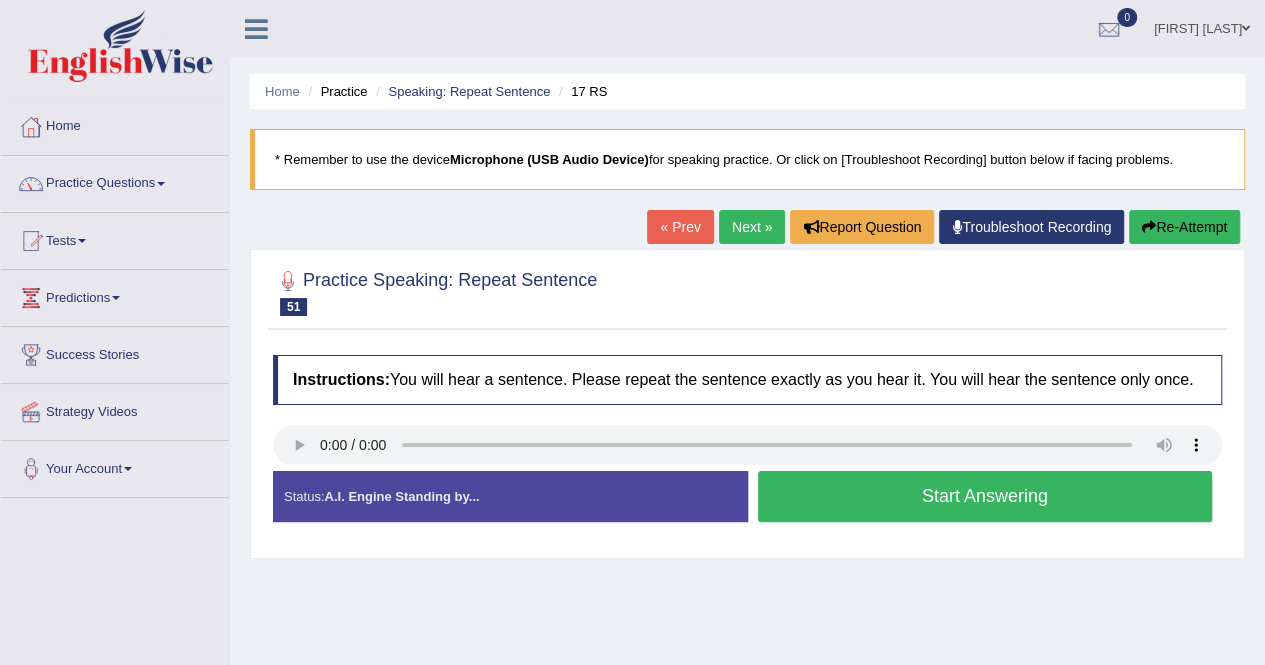 click on "Start Answering" at bounding box center [985, 496] 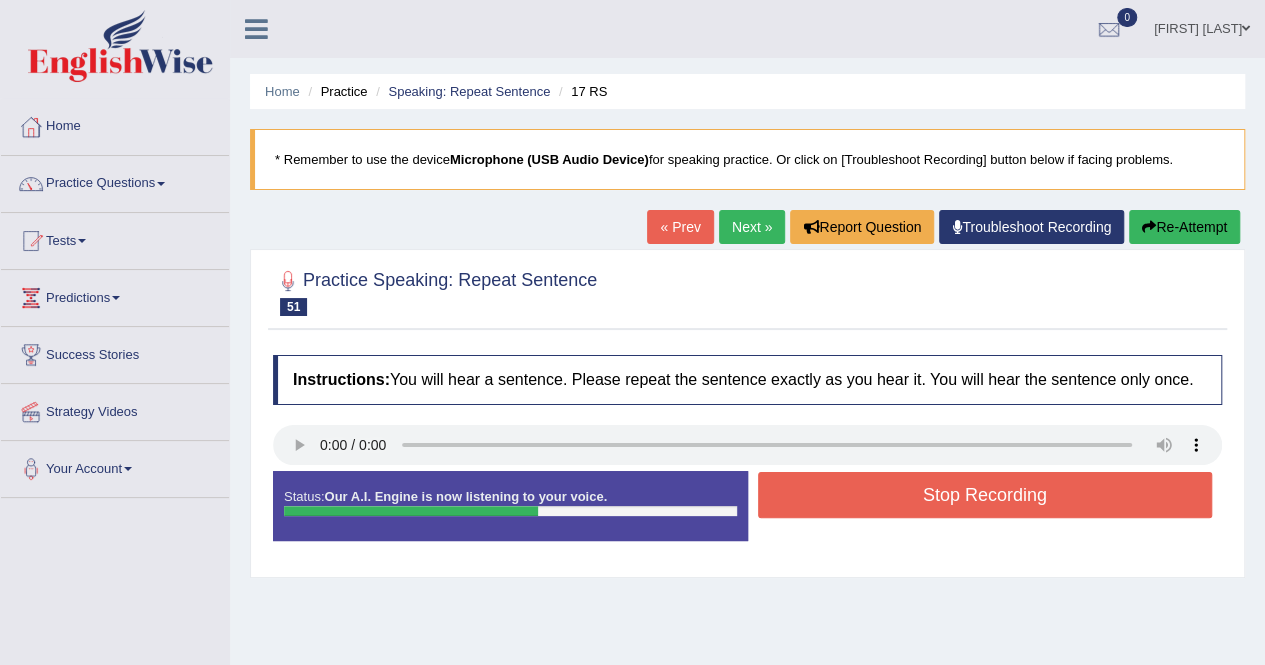 click on "Stop Recording" at bounding box center (985, 495) 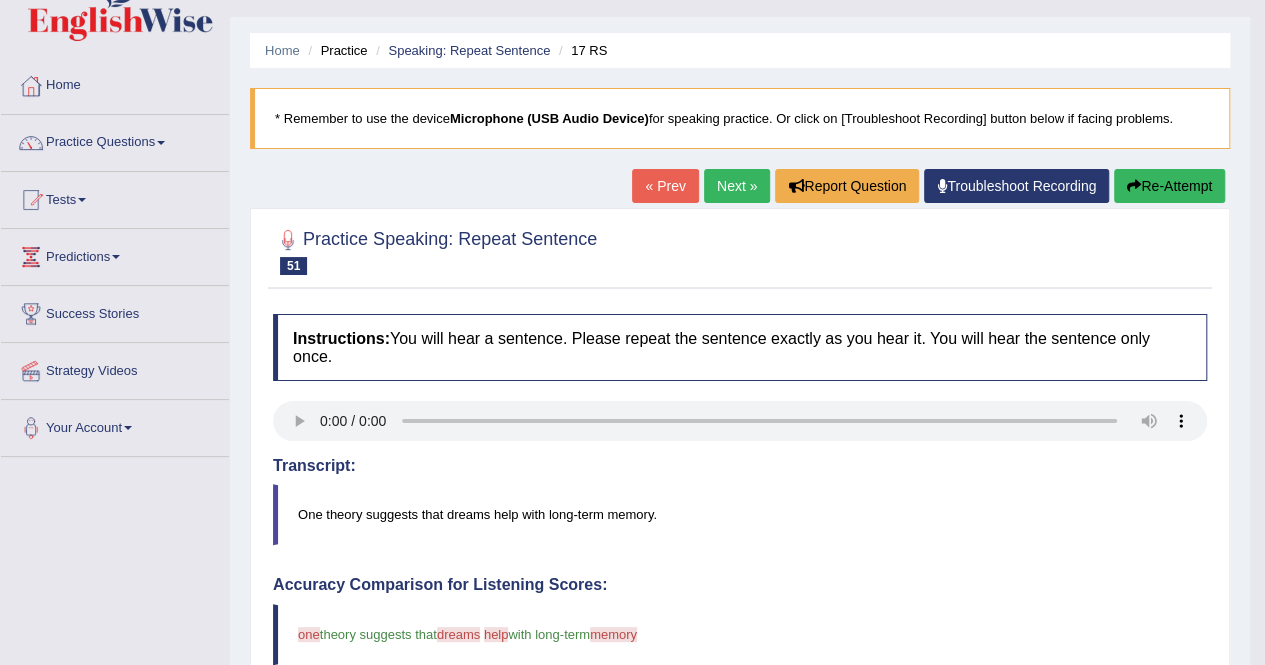 scroll, scrollTop: 40, scrollLeft: 0, axis: vertical 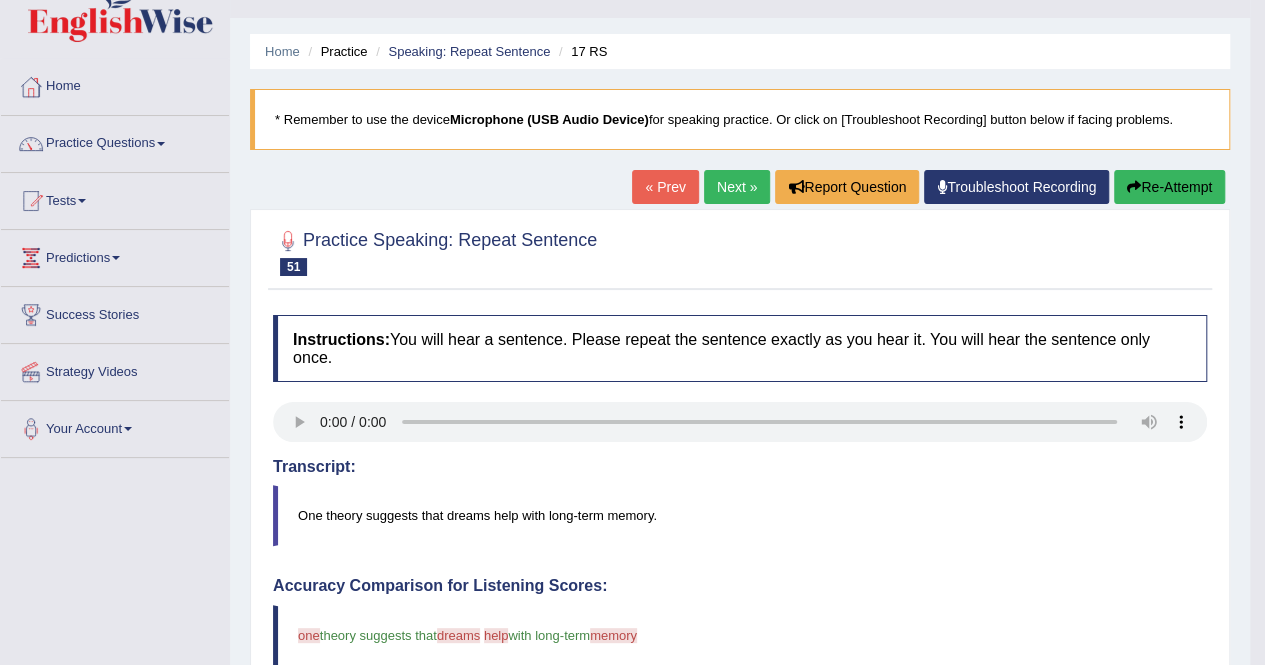 click on "Next »" at bounding box center (737, 187) 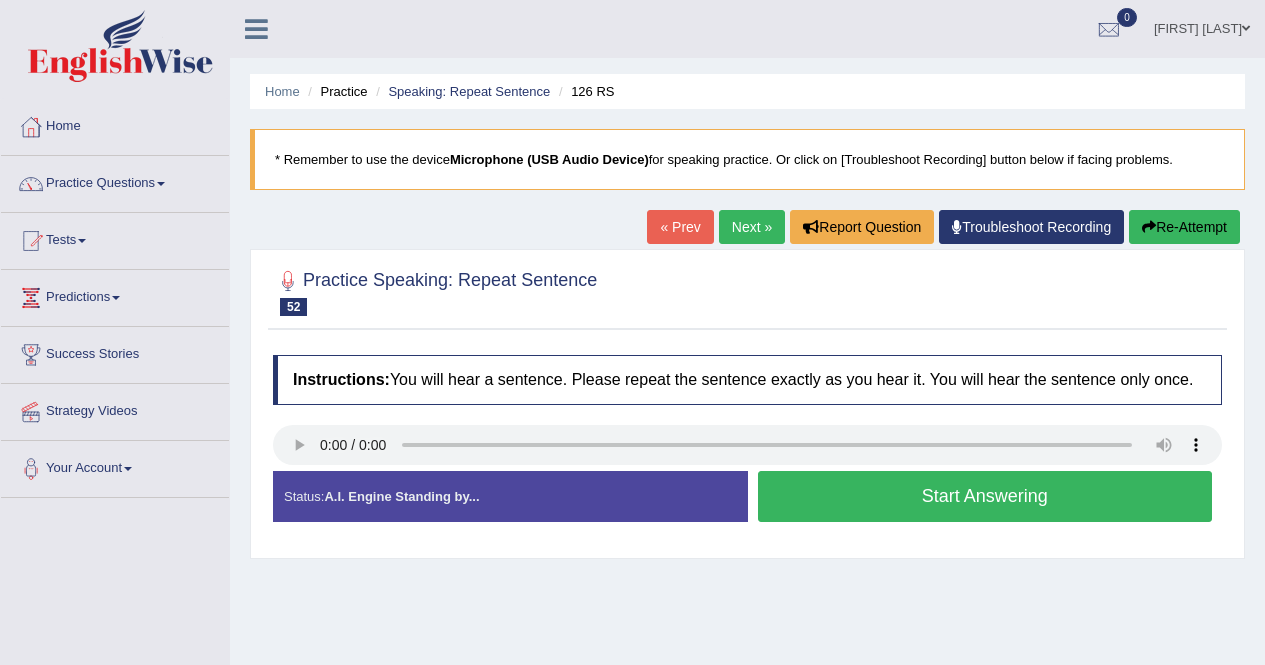 scroll, scrollTop: 0, scrollLeft: 0, axis: both 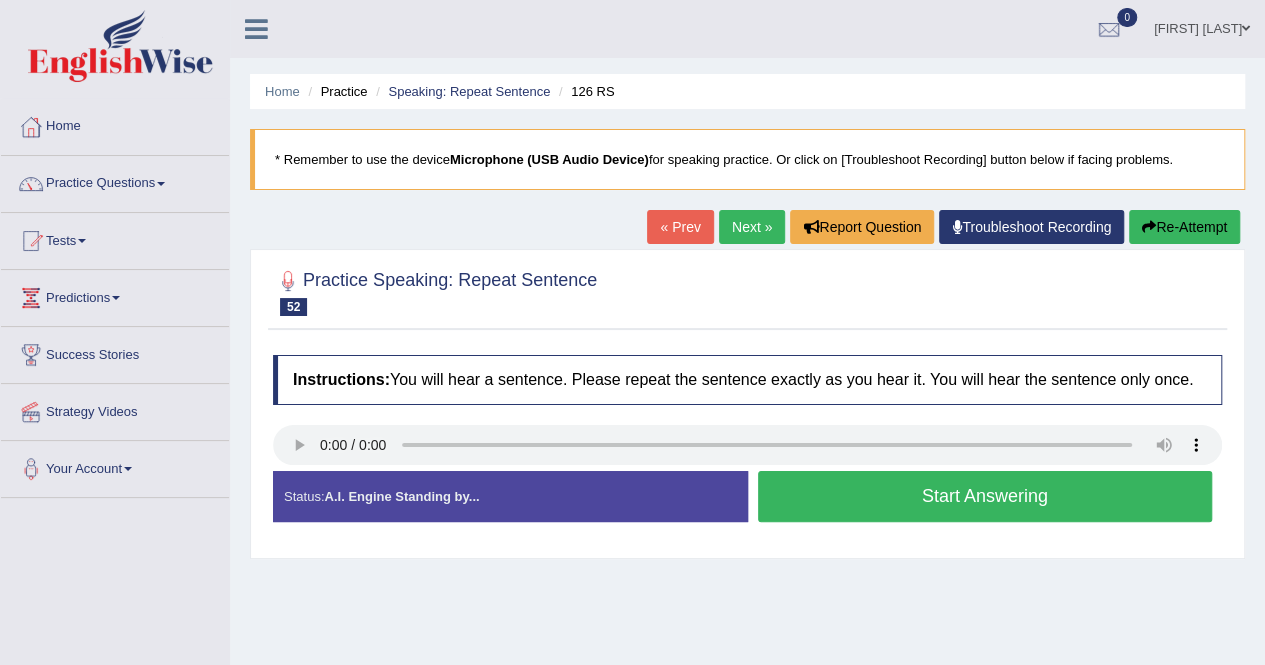 click on "Start Answering" at bounding box center (985, 496) 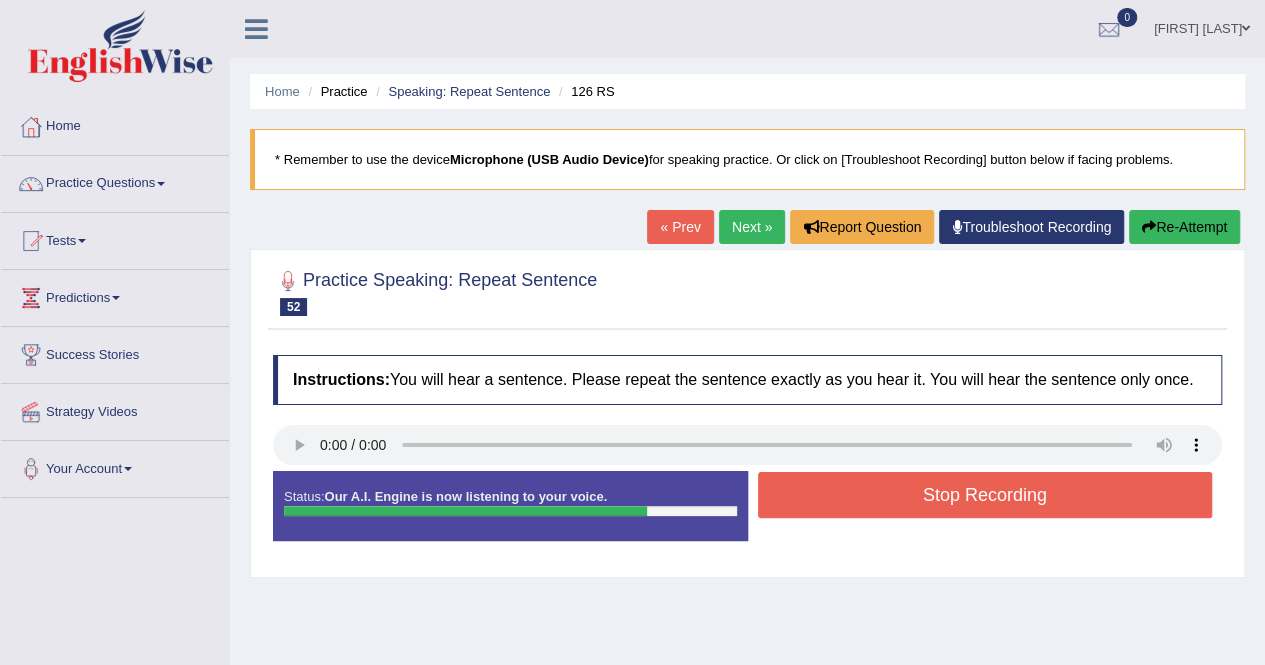 click on "Stop Recording" at bounding box center [985, 495] 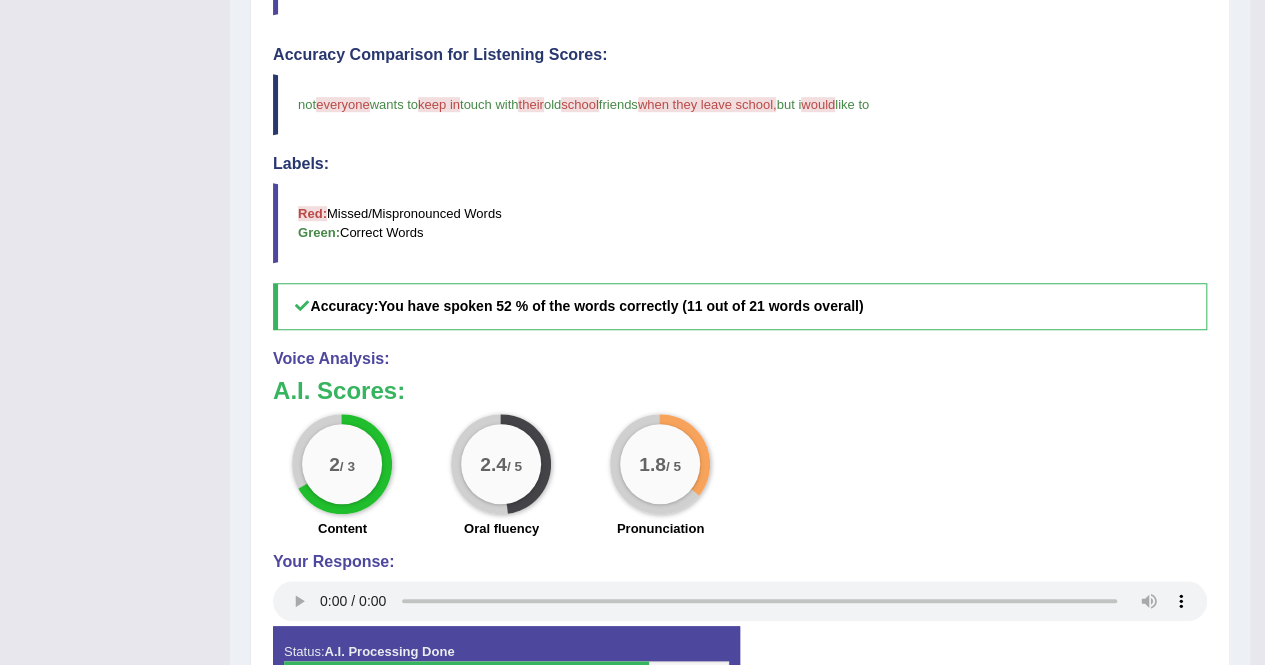 scroll, scrollTop: 579, scrollLeft: 0, axis: vertical 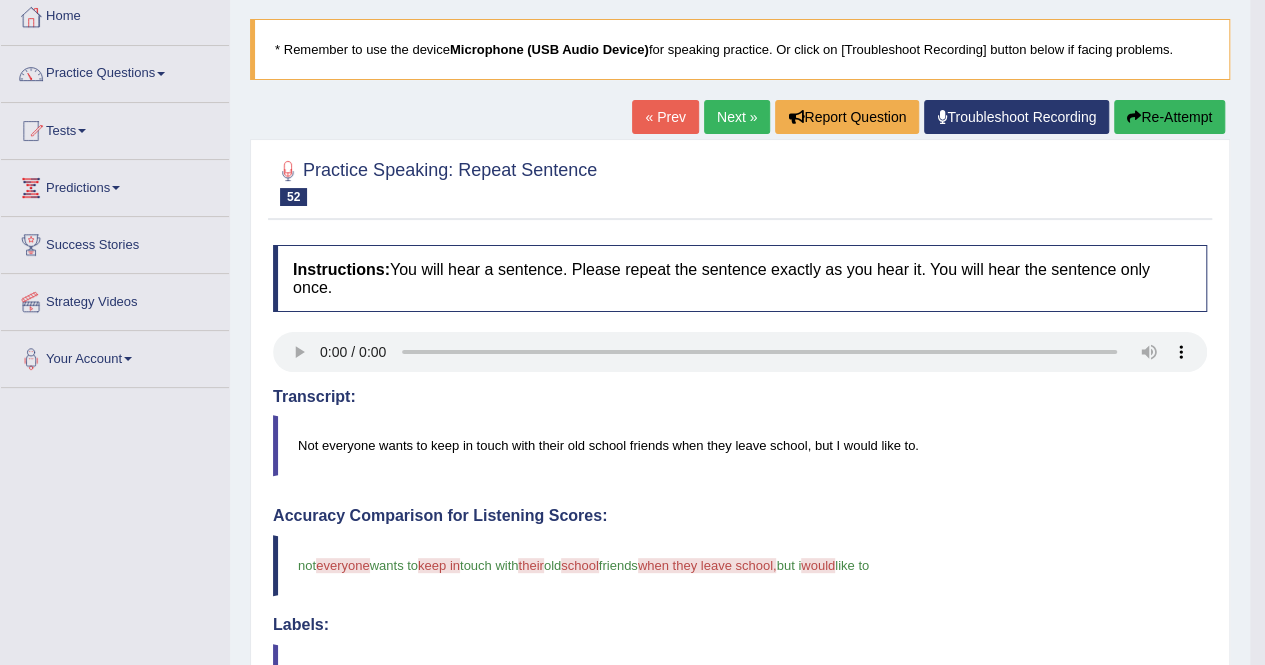 click on "Next »" at bounding box center (737, 117) 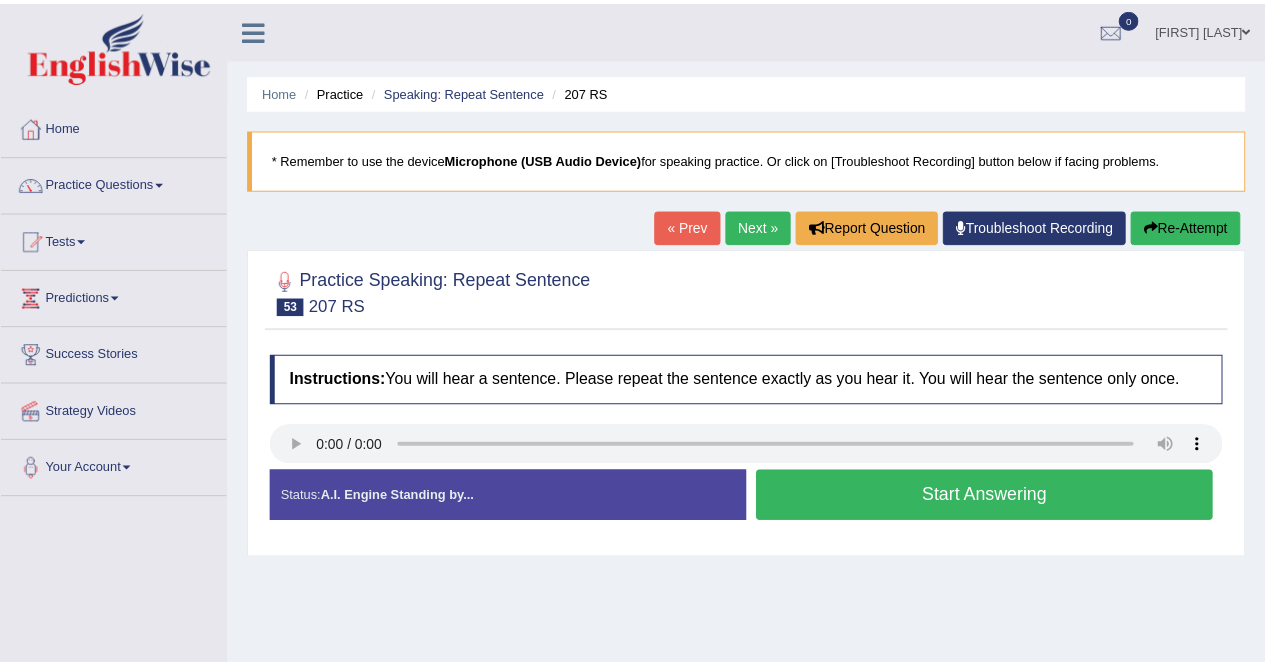 scroll, scrollTop: 0, scrollLeft: 0, axis: both 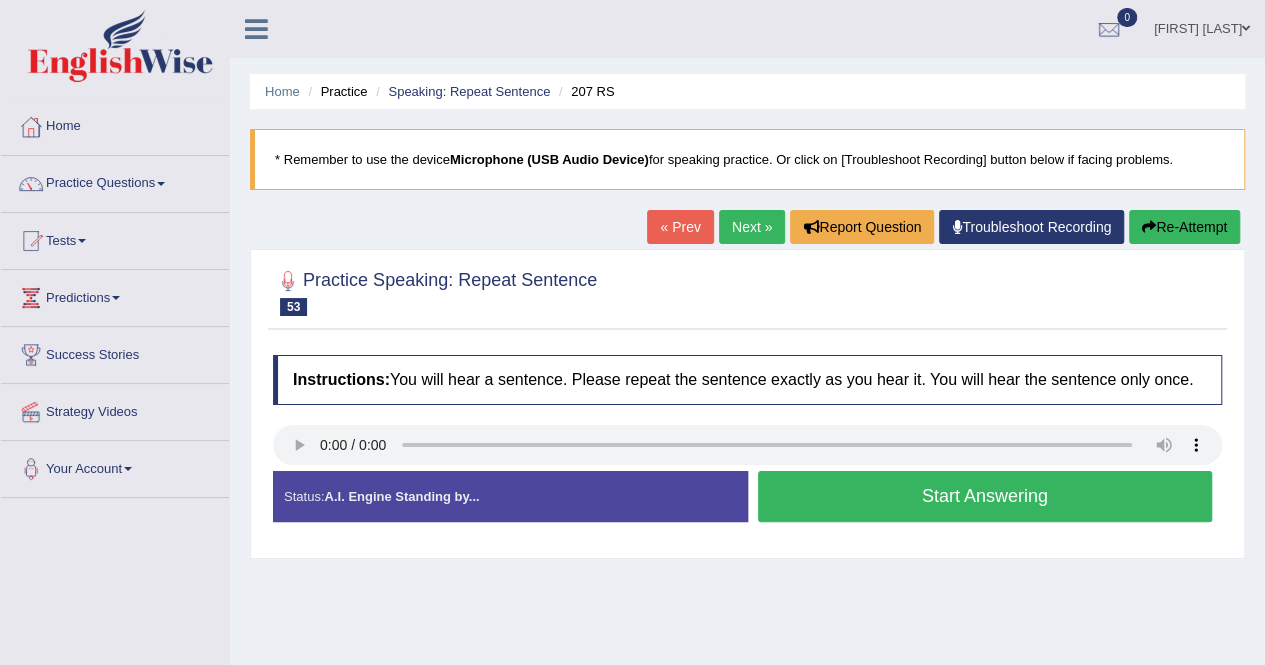 click on "Start Answering" at bounding box center (985, 496) 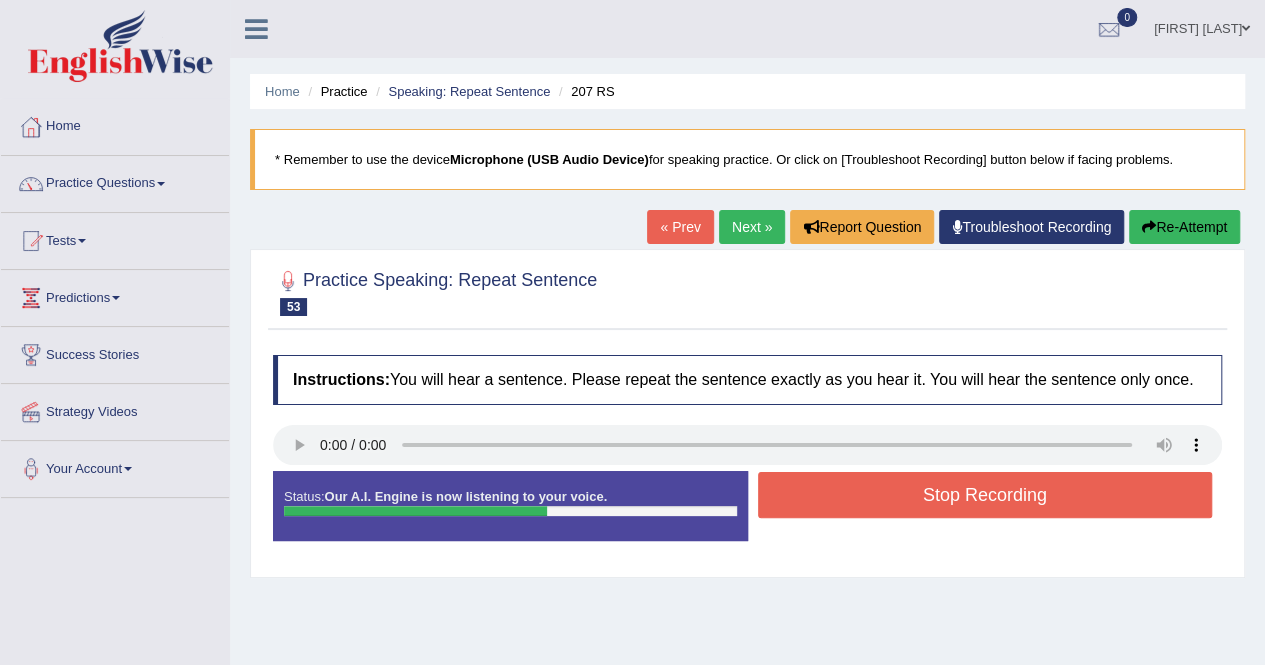 click on "Stop Recording" at bounding box center (985, 495) 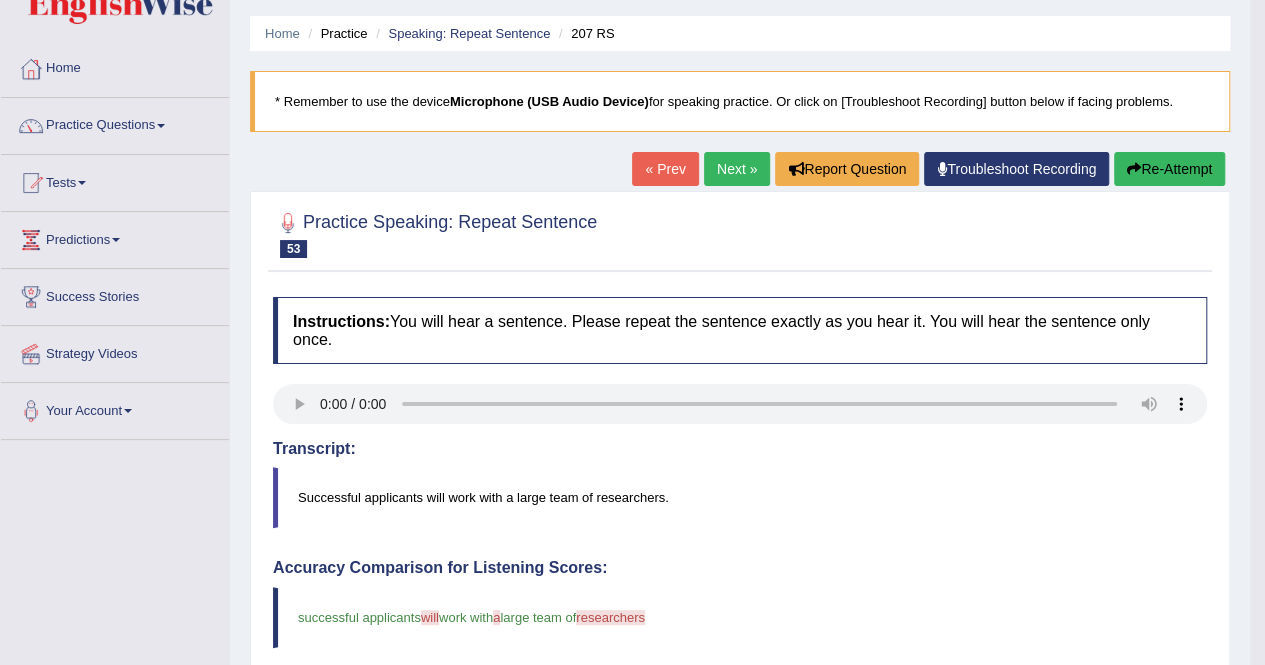scroll, scrollTop: 0, scrollLeft: 0, axis: both 